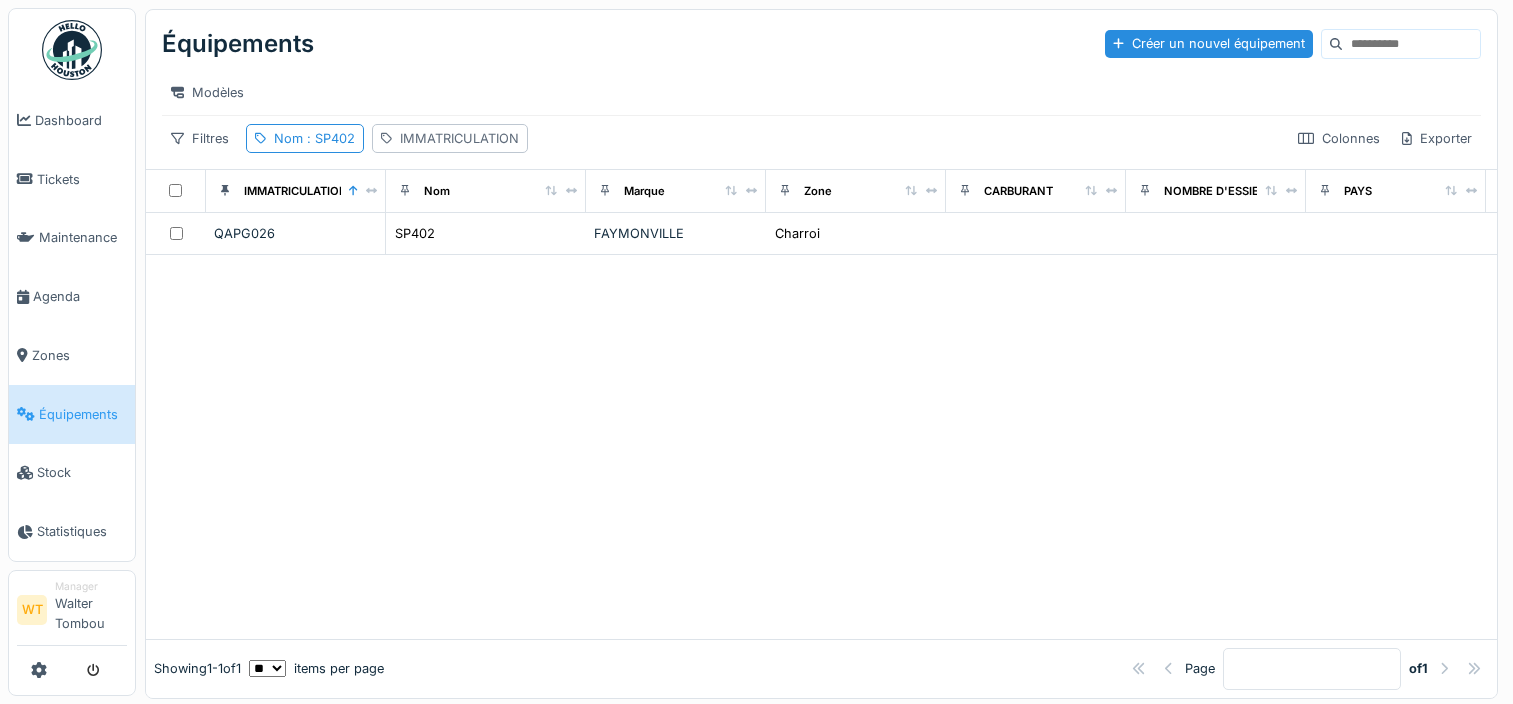 scroll, scrollTop: 0, scrollLeft: 0, axis: both 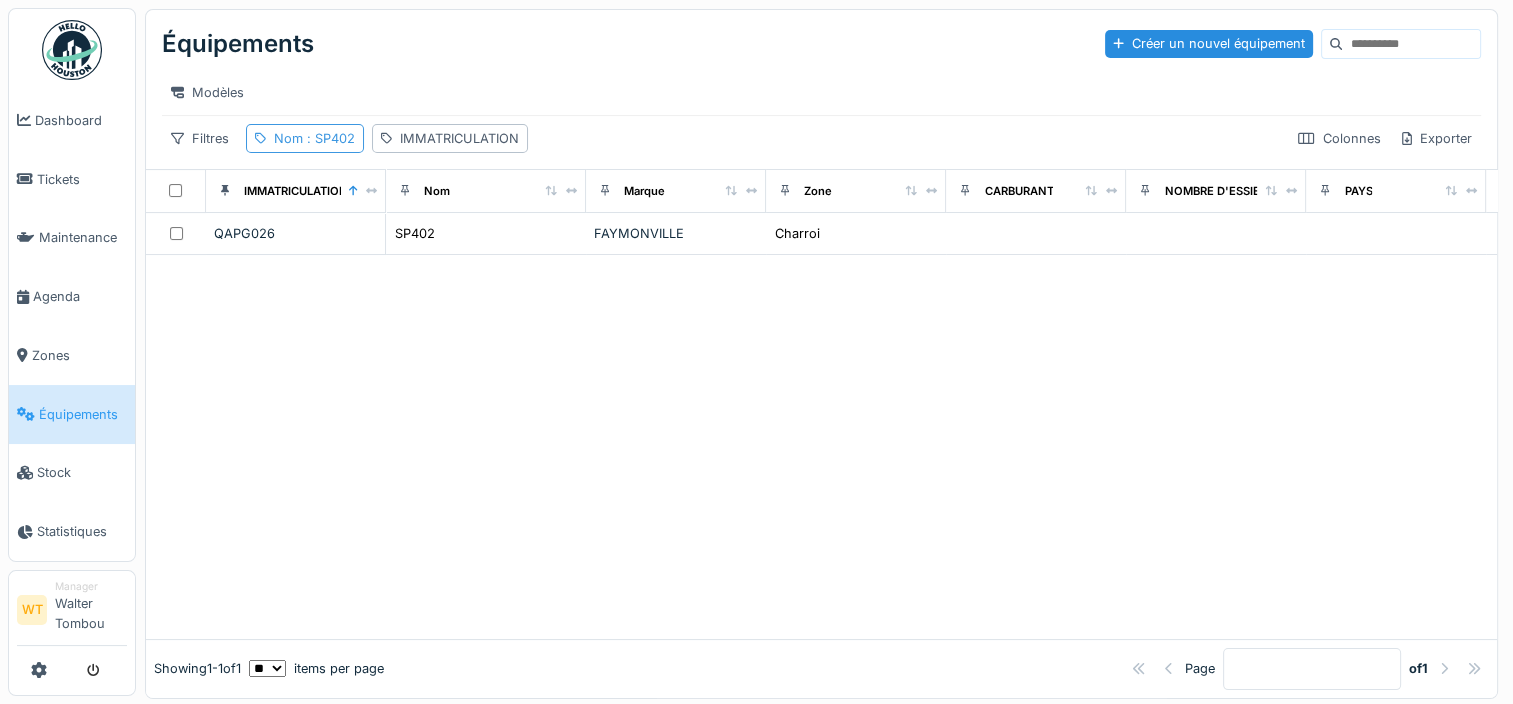 click on "Nom   :   SP402" at bounding box center [305, 138] 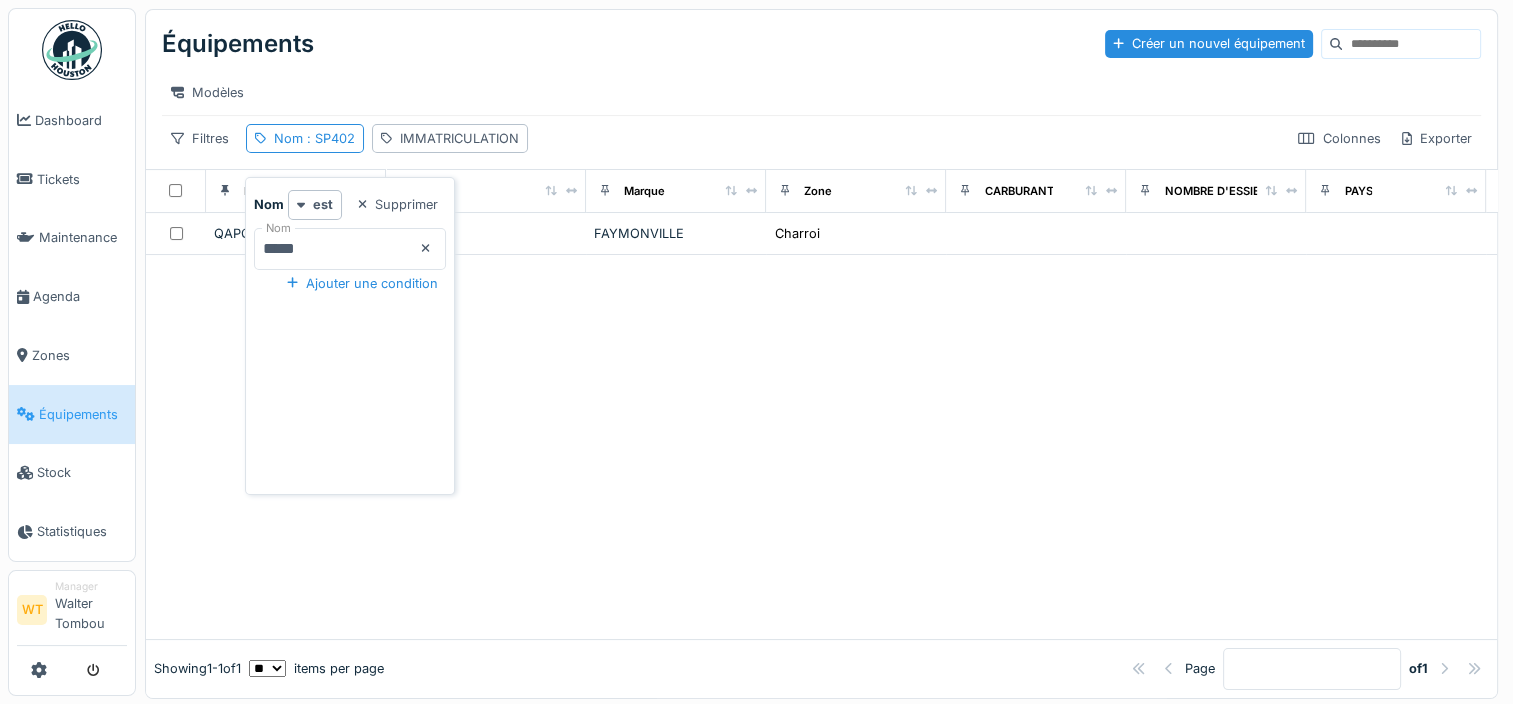 click at bounding box center (426, 248) 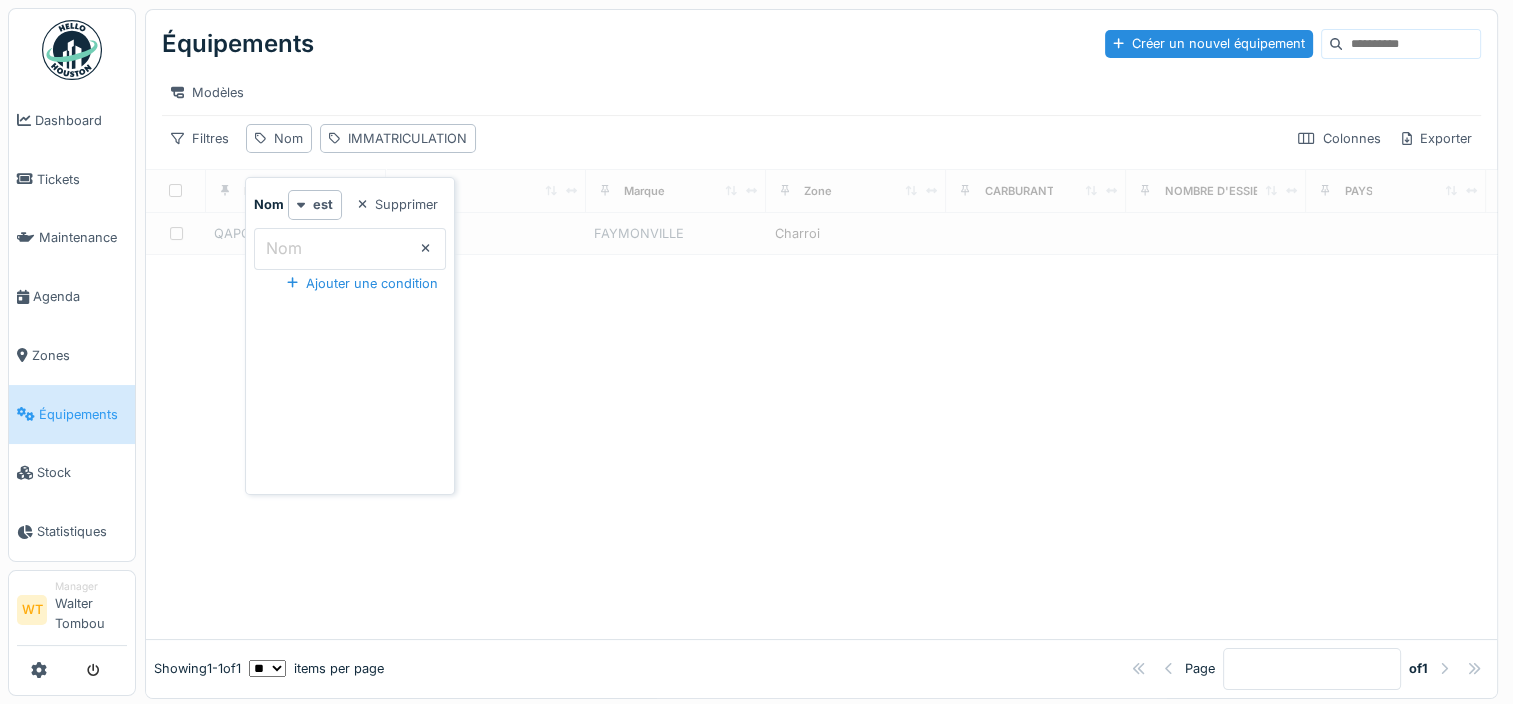 click on "Nom" at bounding box center [350, 249] 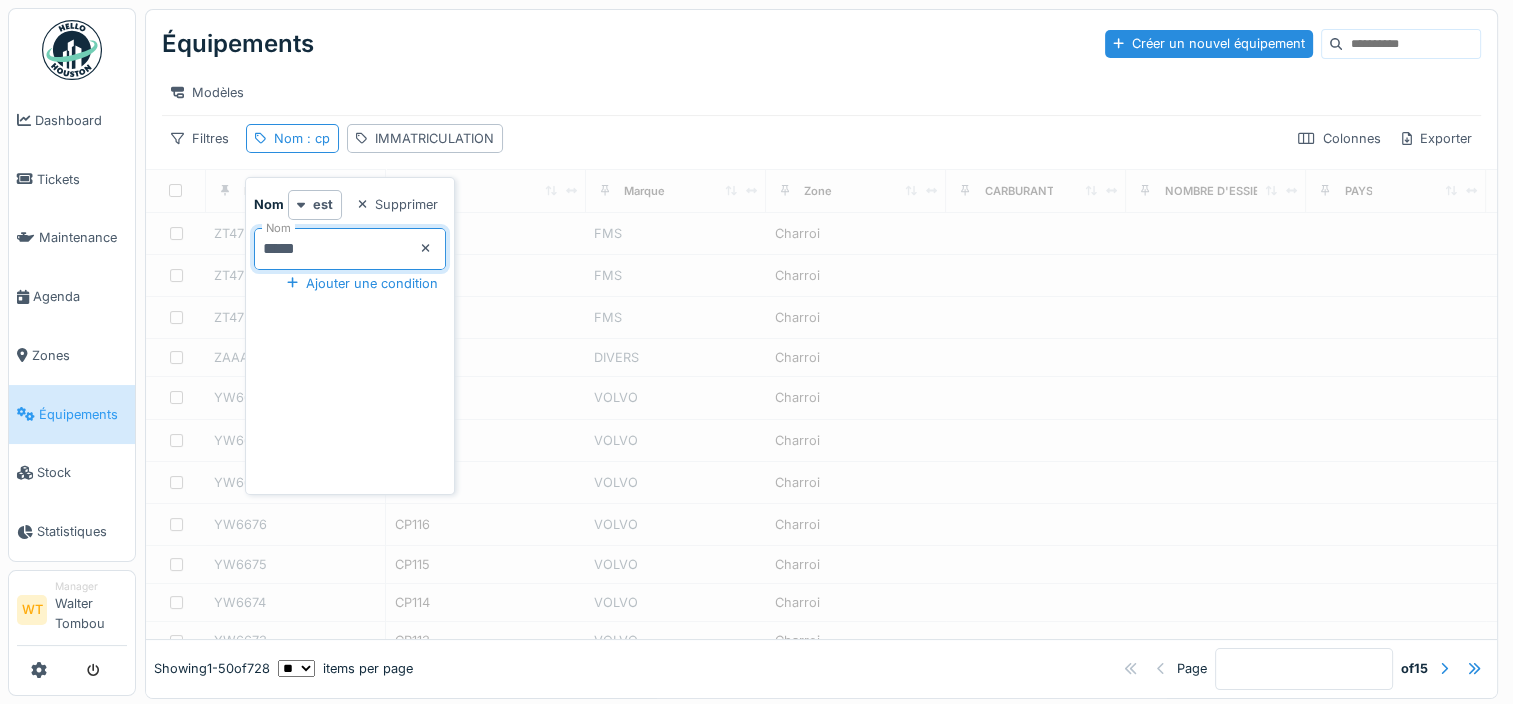 type on "*****" 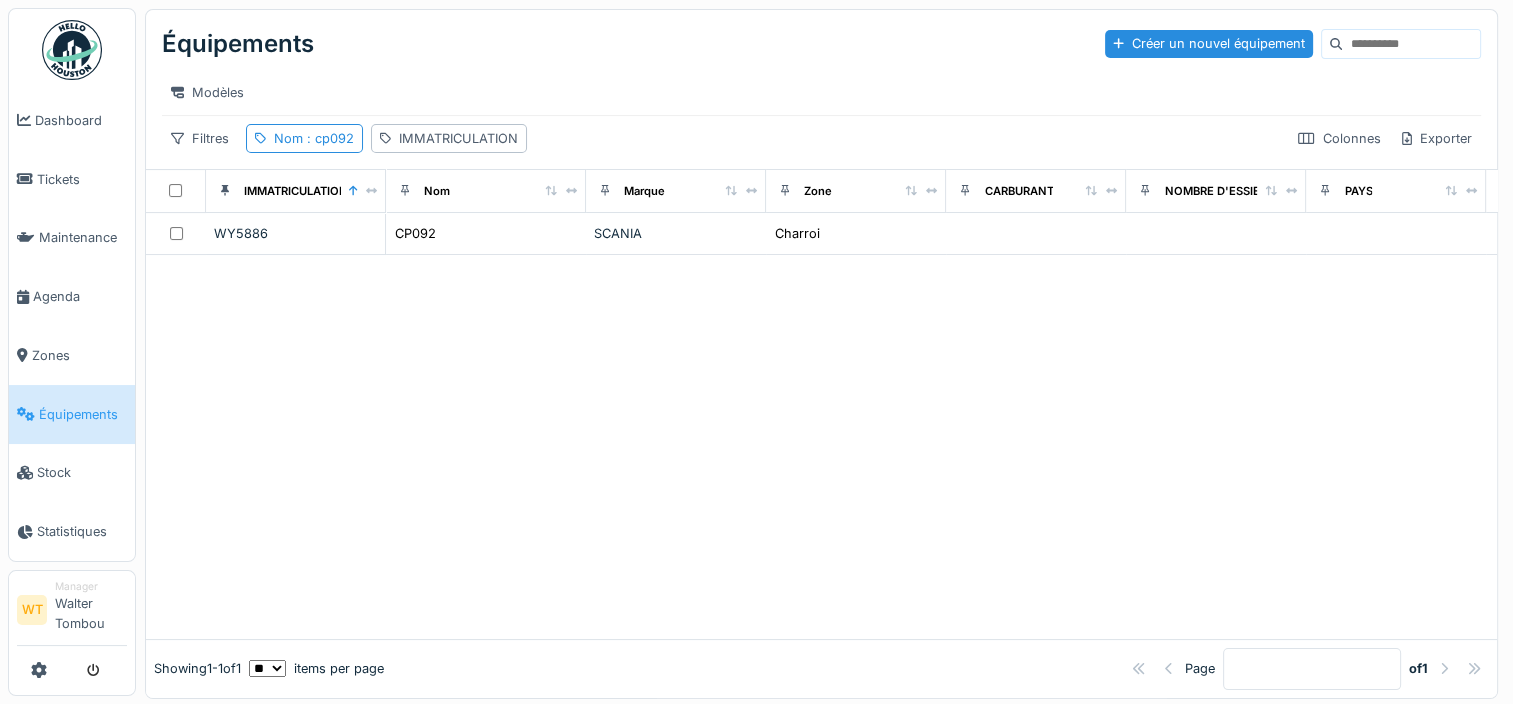click on "Modèles" at bounding box center [821, 92] 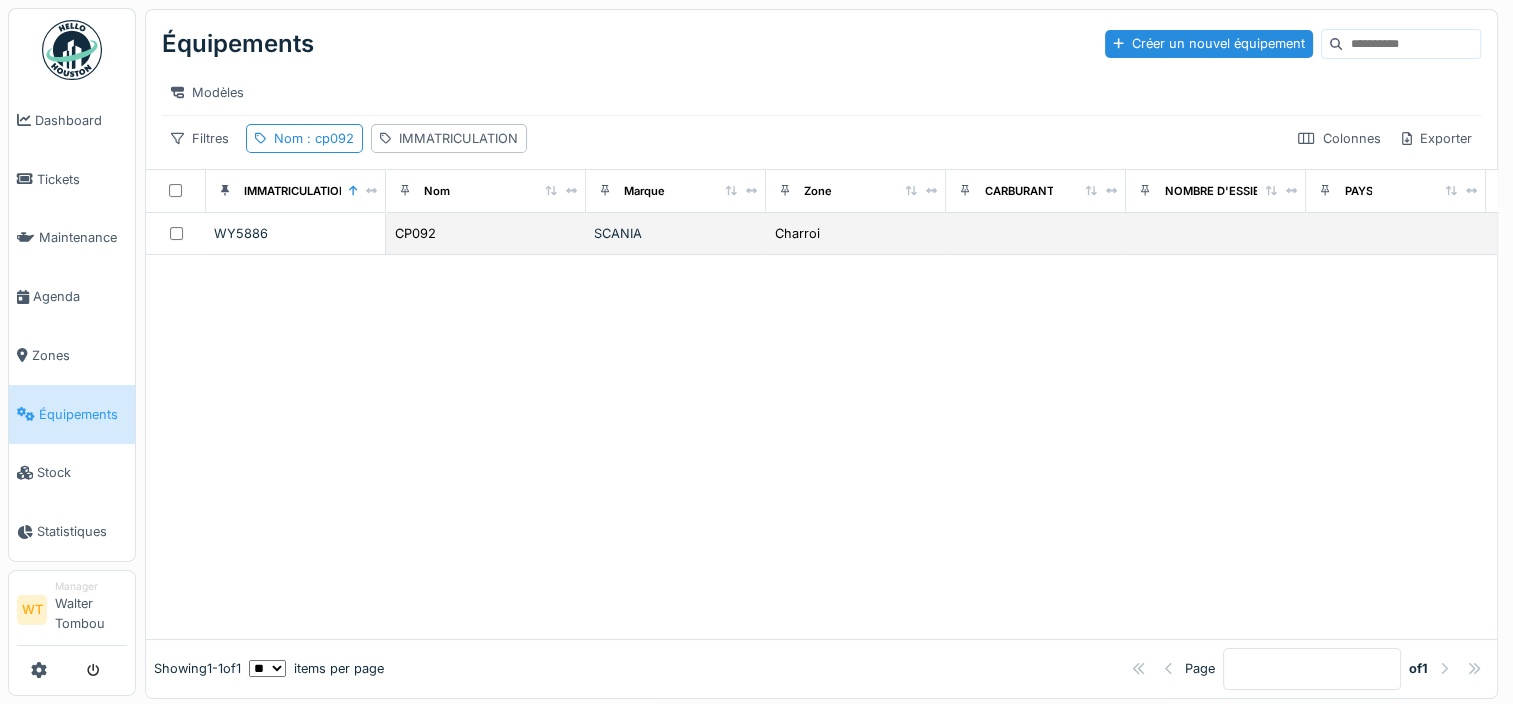 click on "WY5886" at bounding box center [295, 233] 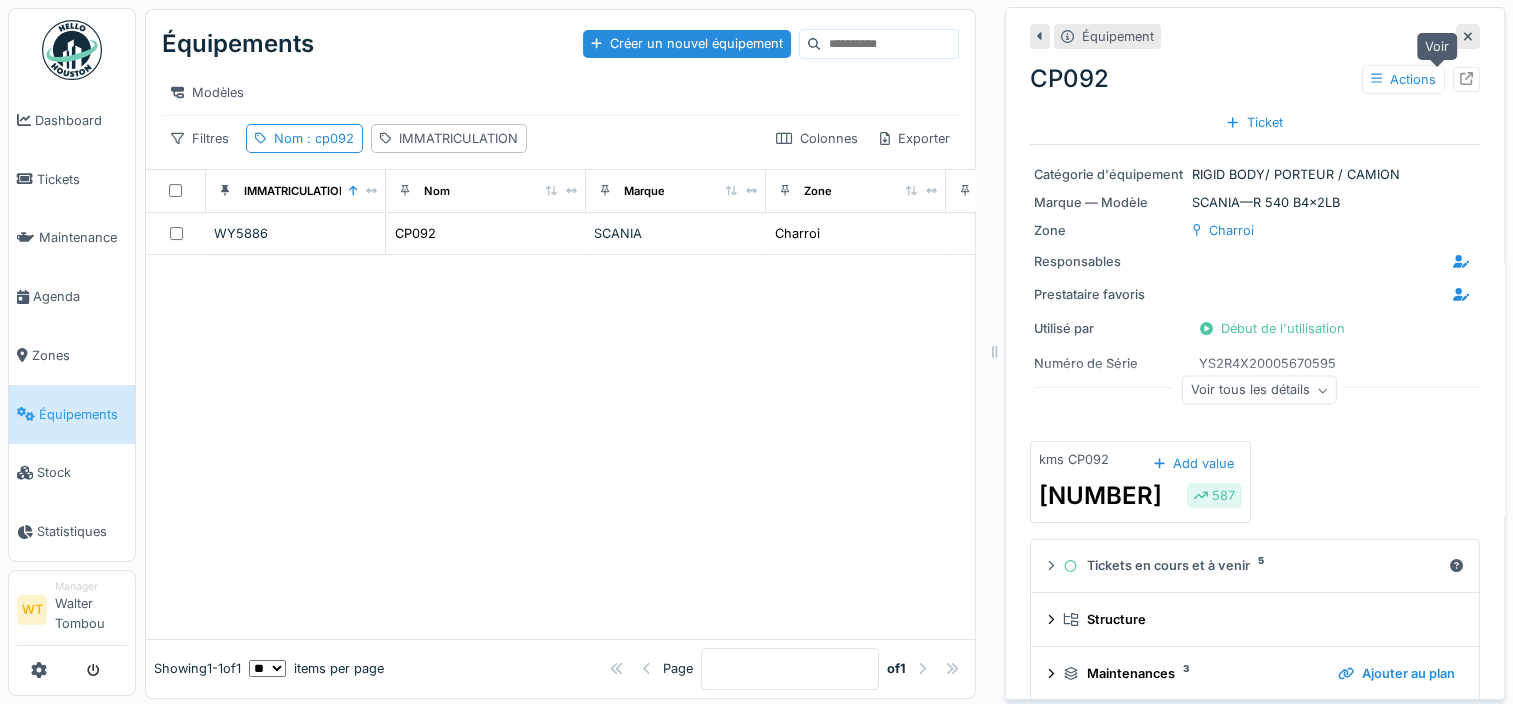 click 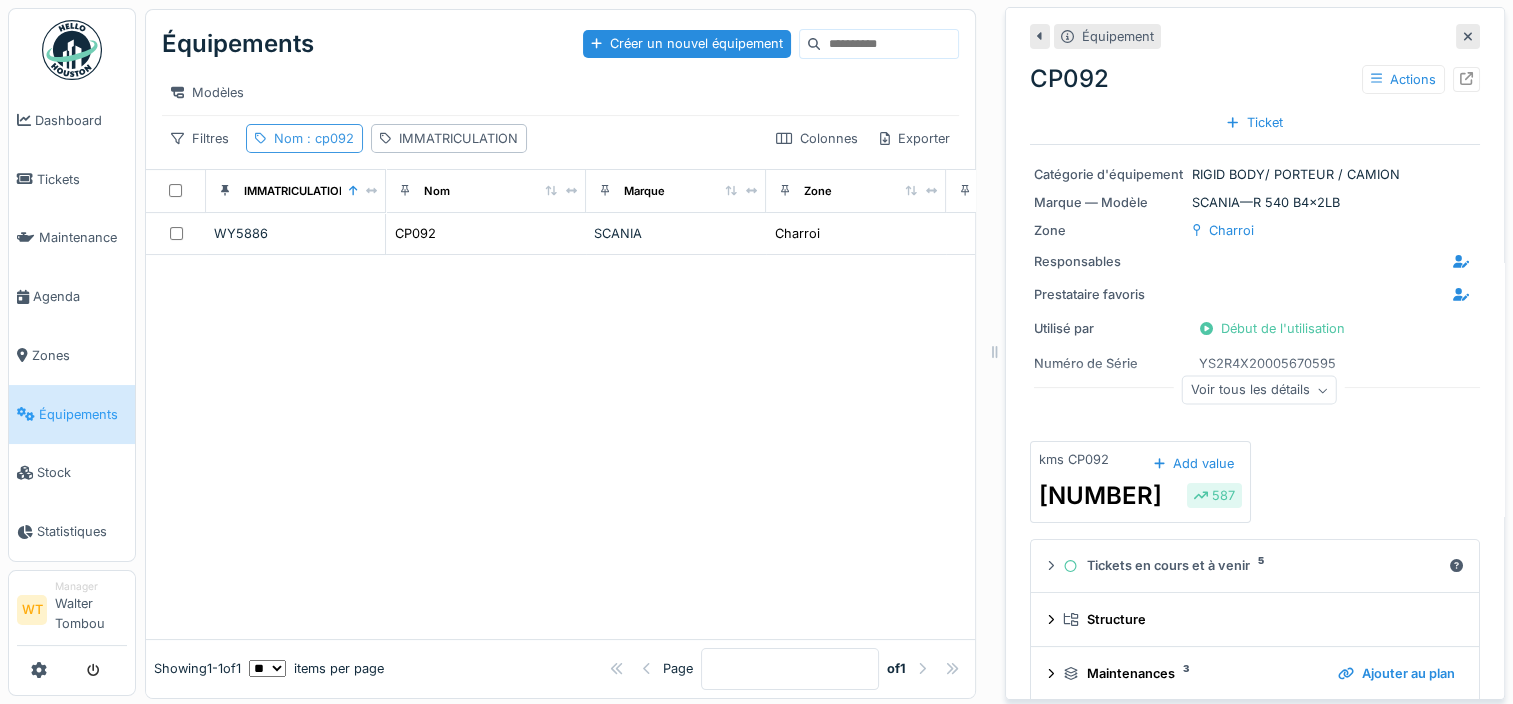 click on ":   cp092" at bounding box center (328, 138) 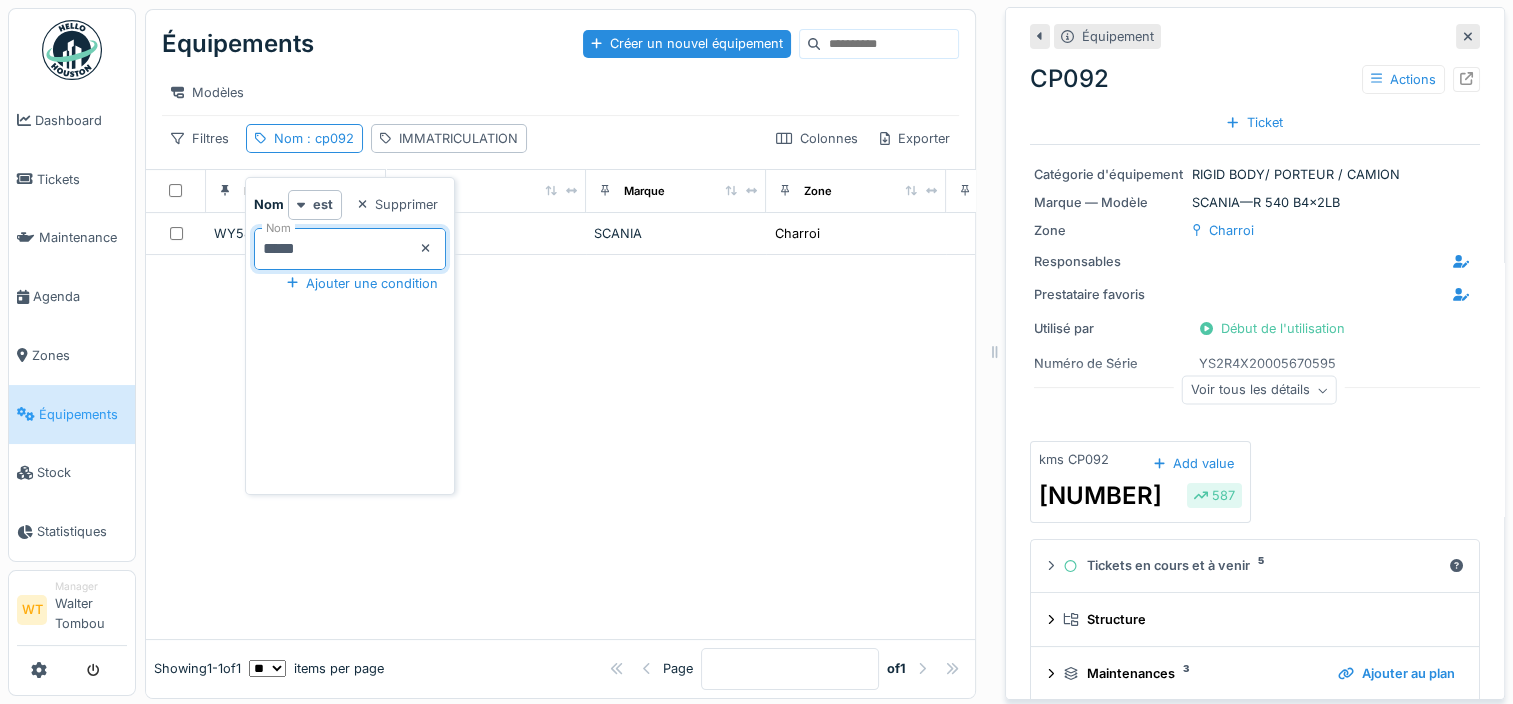 click on "*****" at bounding box center (350, 249) 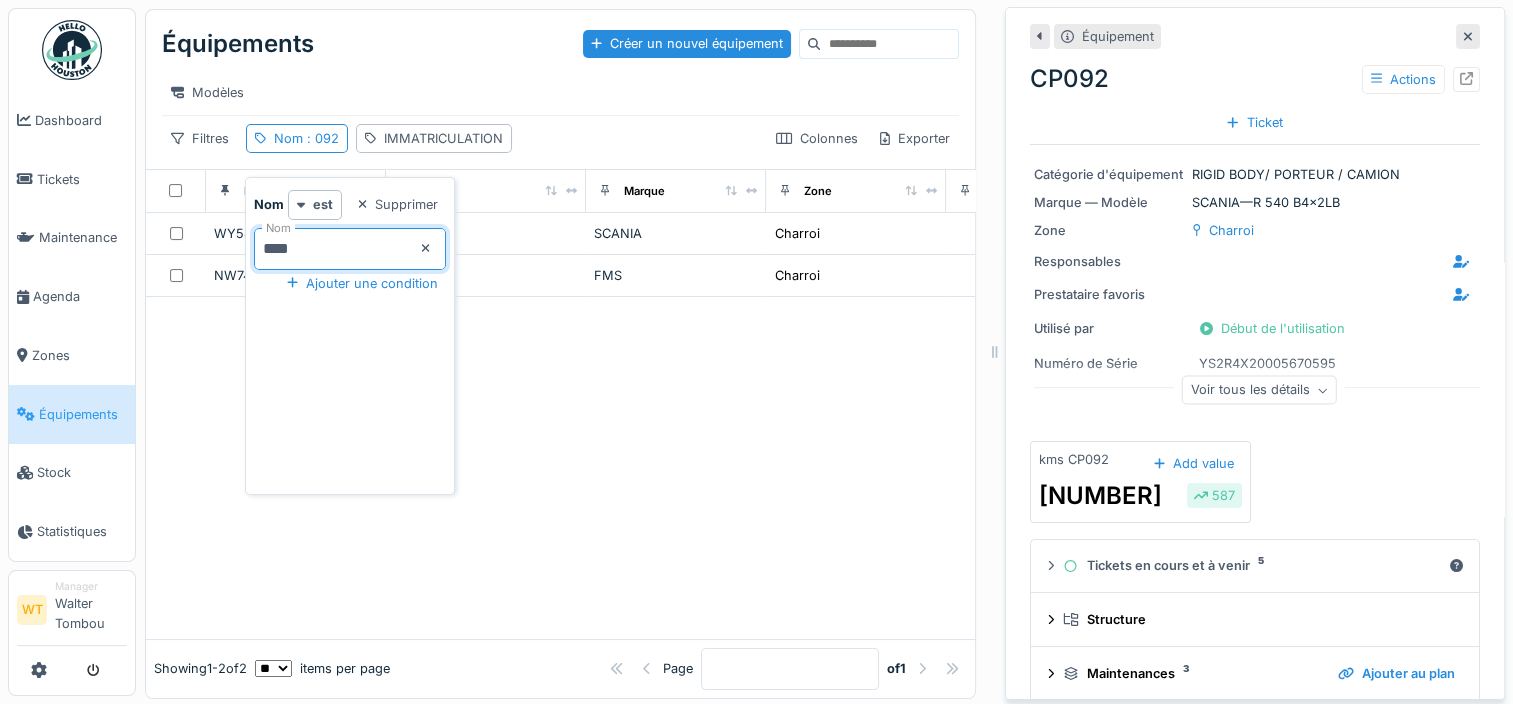 type on "*****" 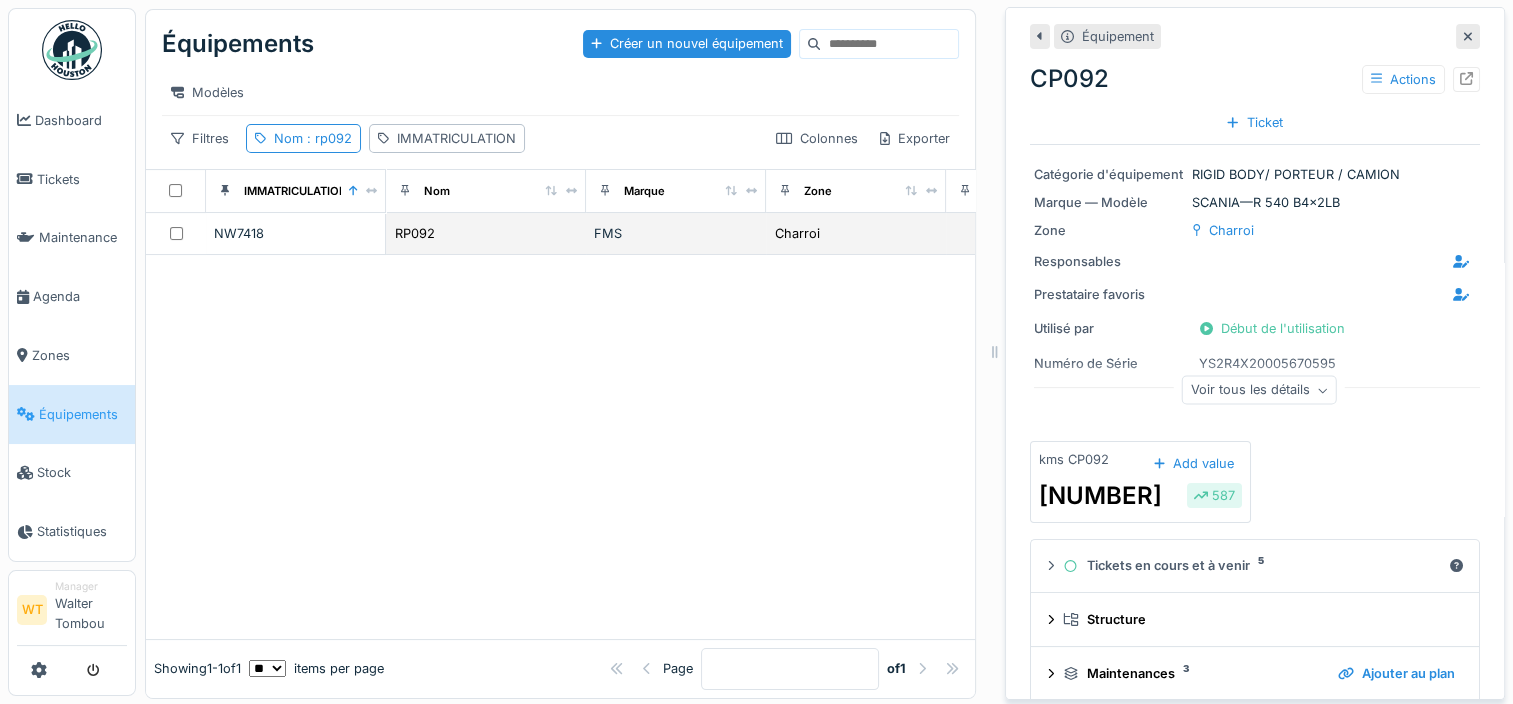 click on "RP092" at bounding box center [486, 233] 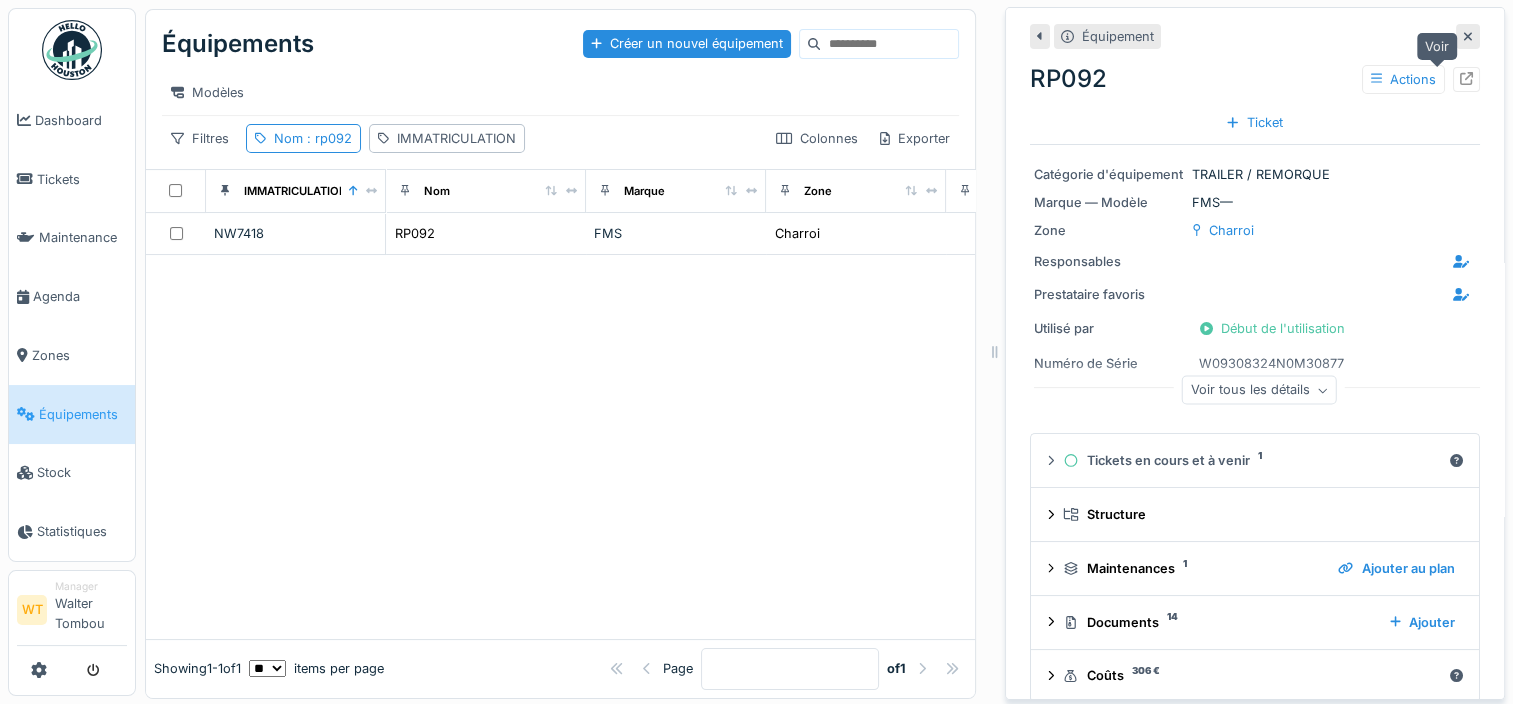 click at bounding box center [1466, 79] 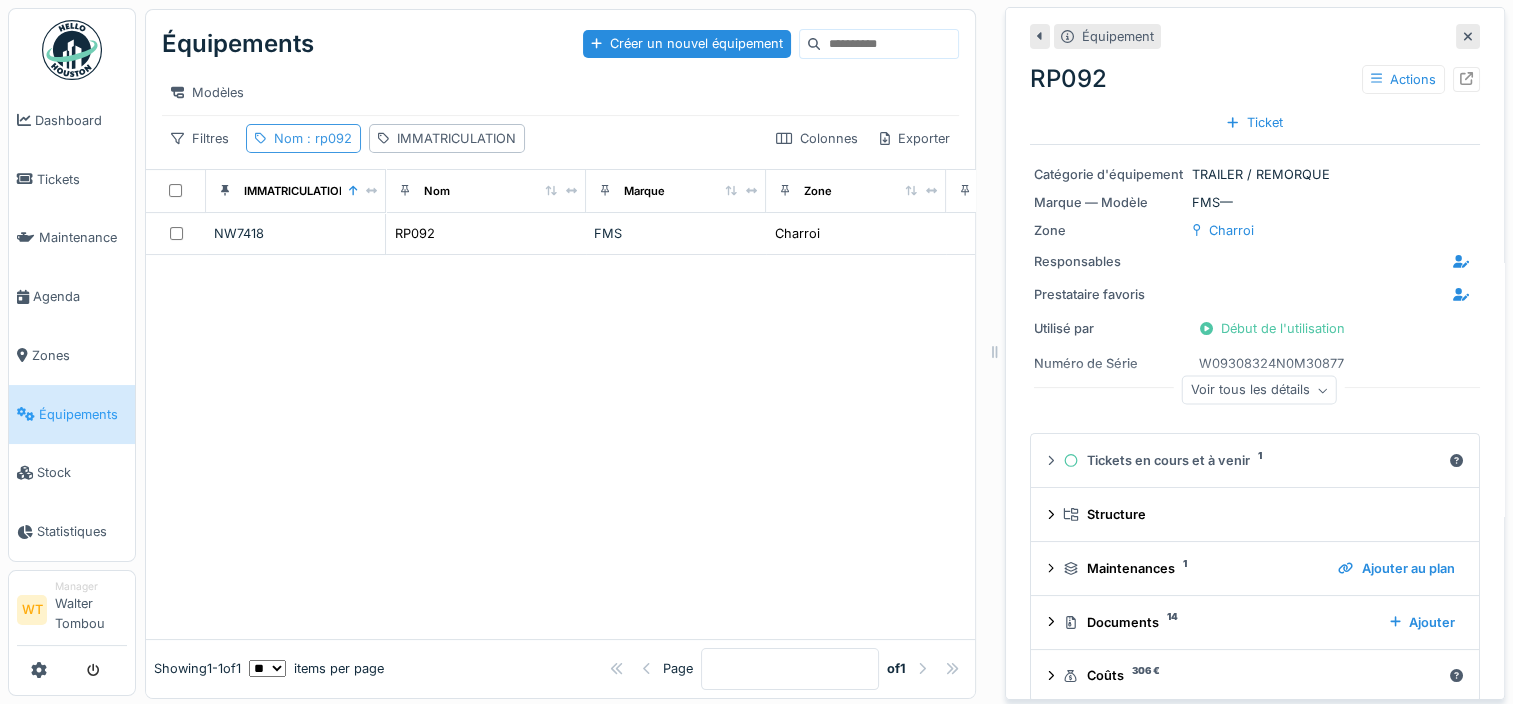 click on ":   rp092" at bounding box center (327, 138) 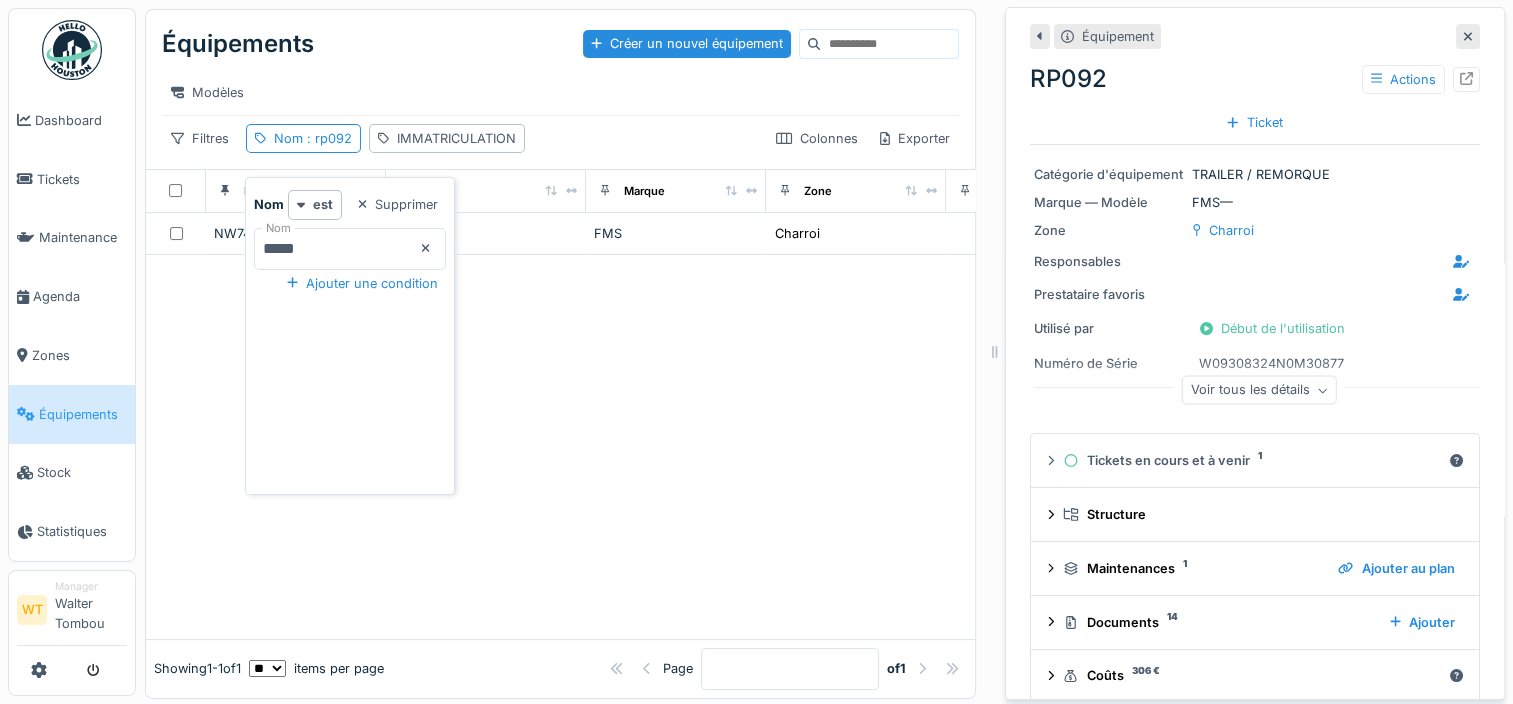 click on "*****" at bounding box center (350, 249) 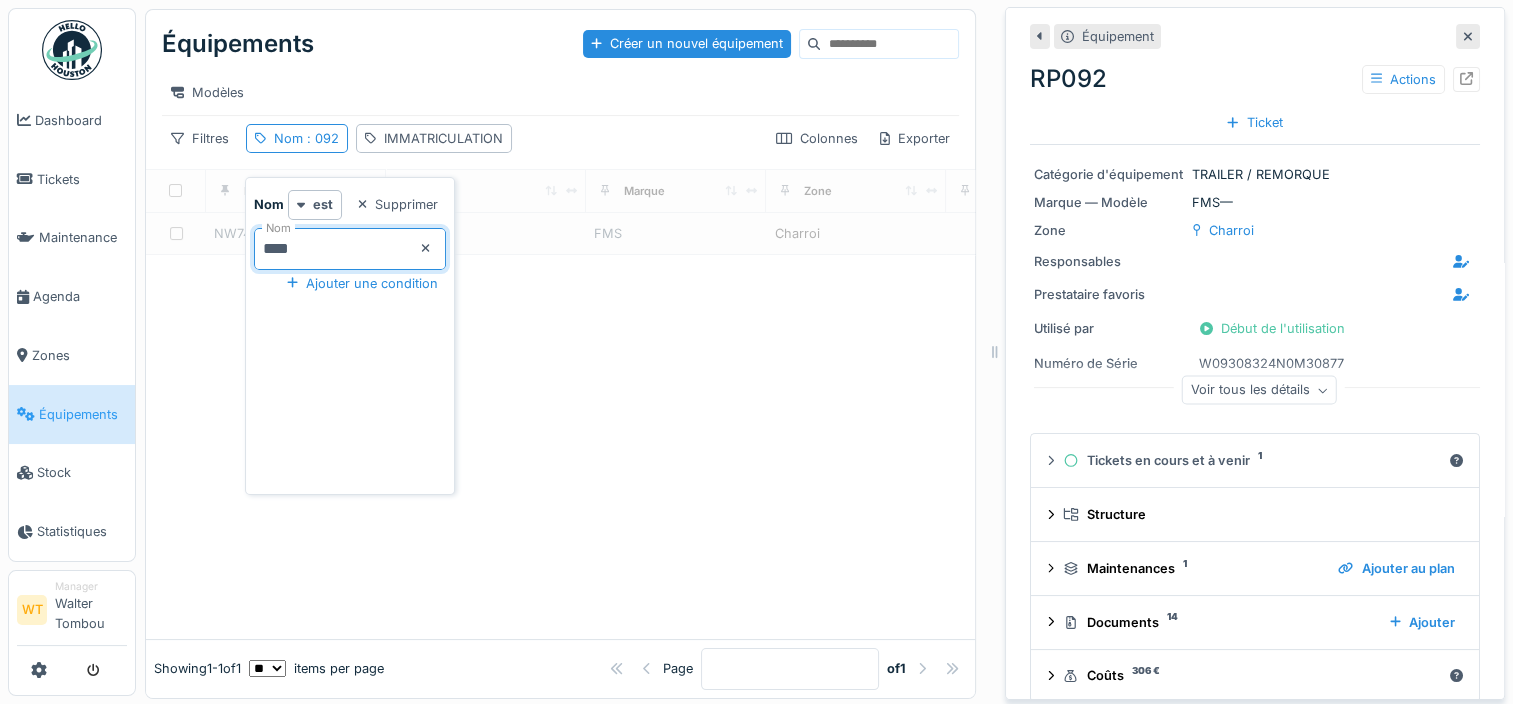 type on "*****" 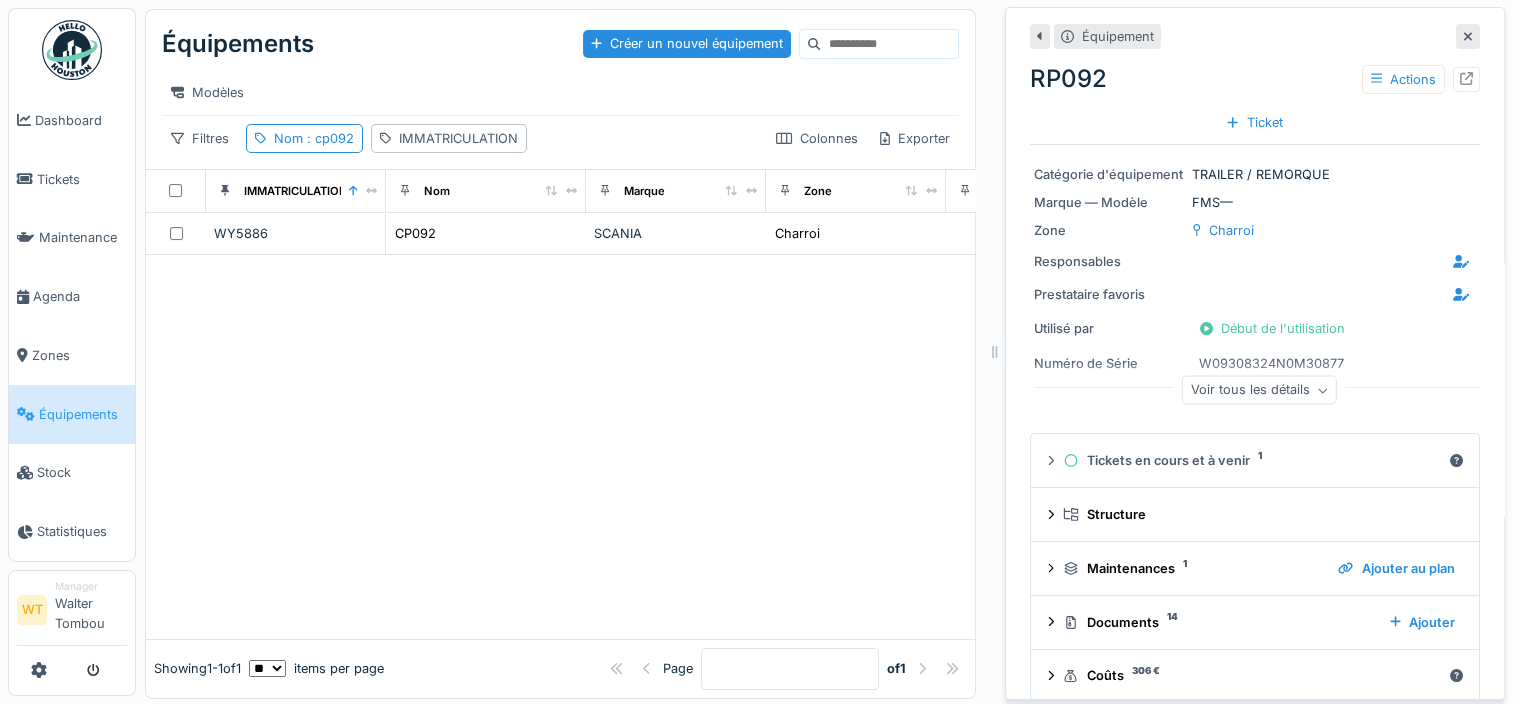 click on "Équipements Créer un nouvel équipement" at bounding box center [560, 44] 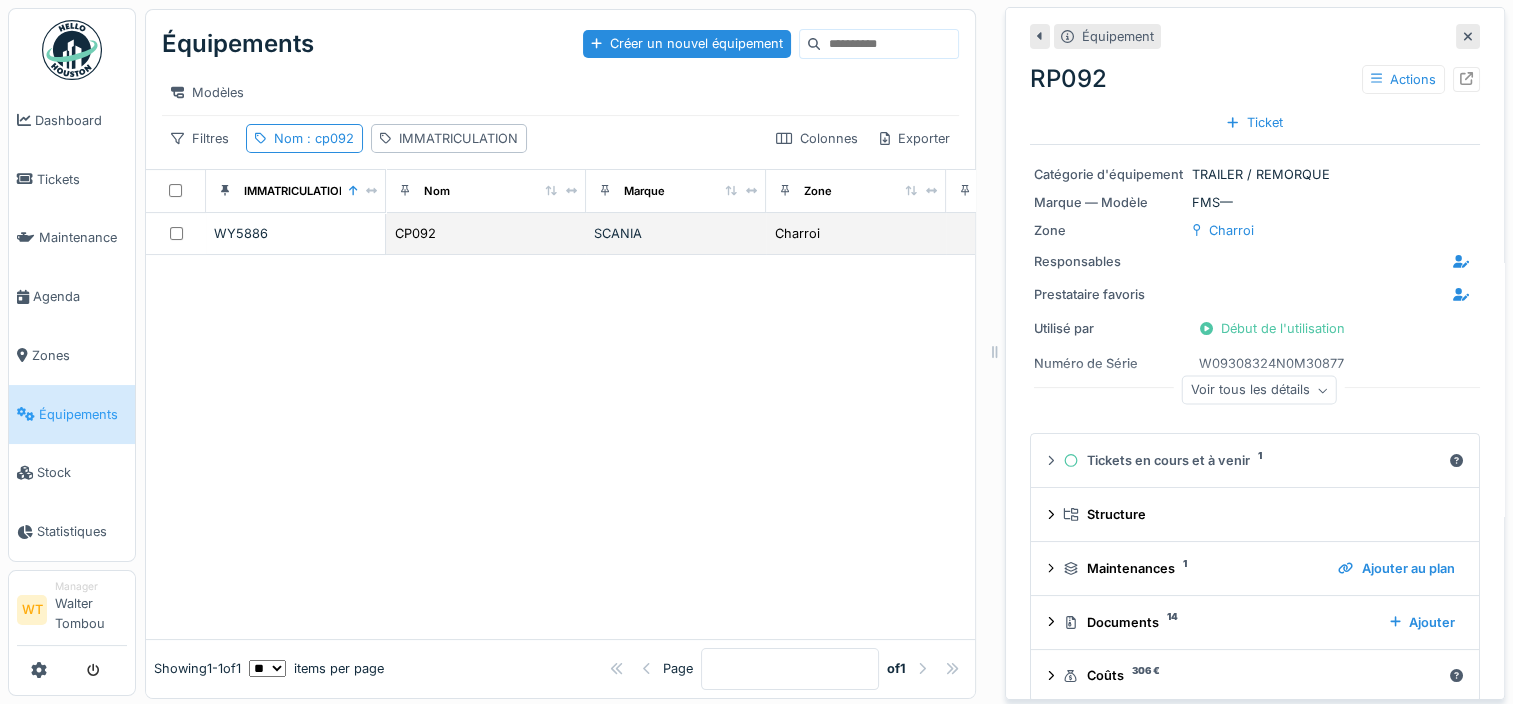 click on "WY5886" at bounding box center (295, 233) 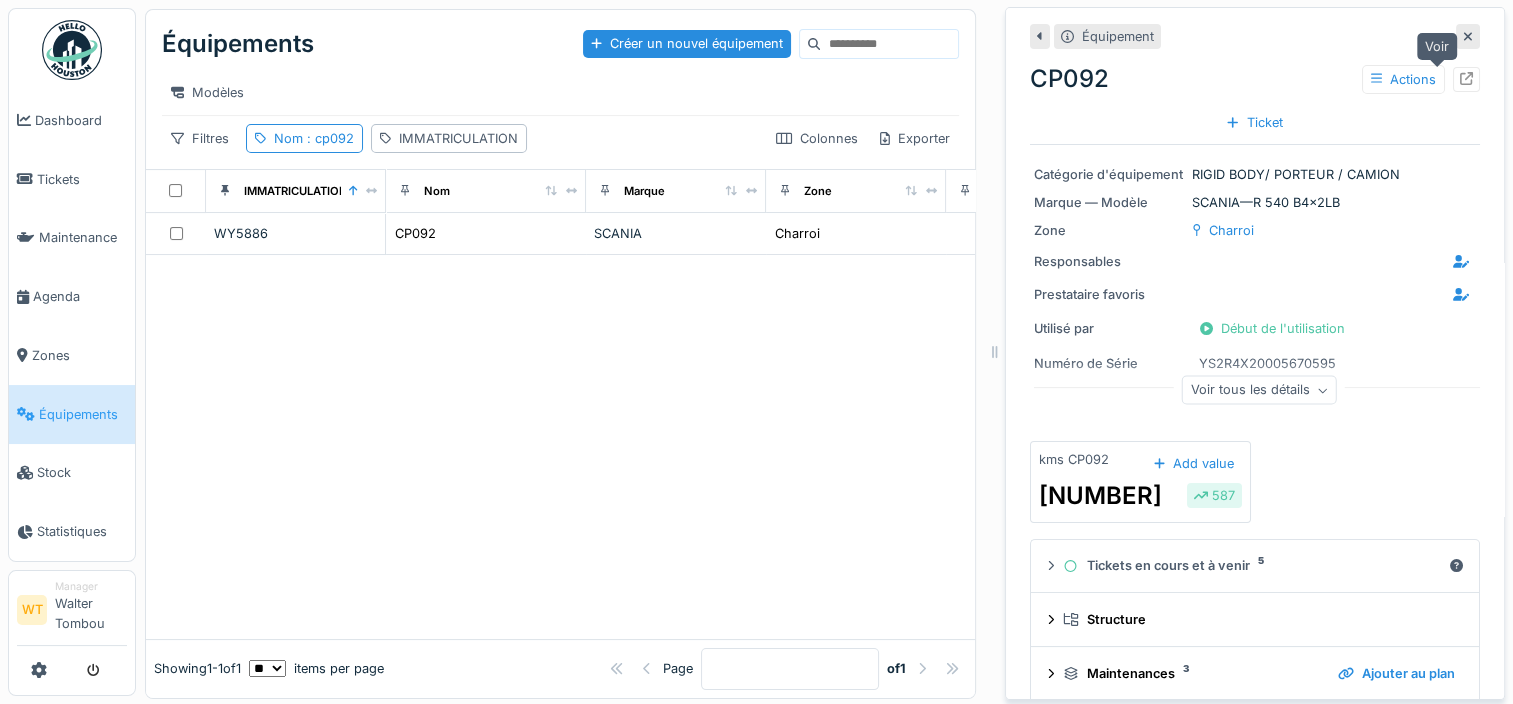 click at bounding box center [1466, 79] 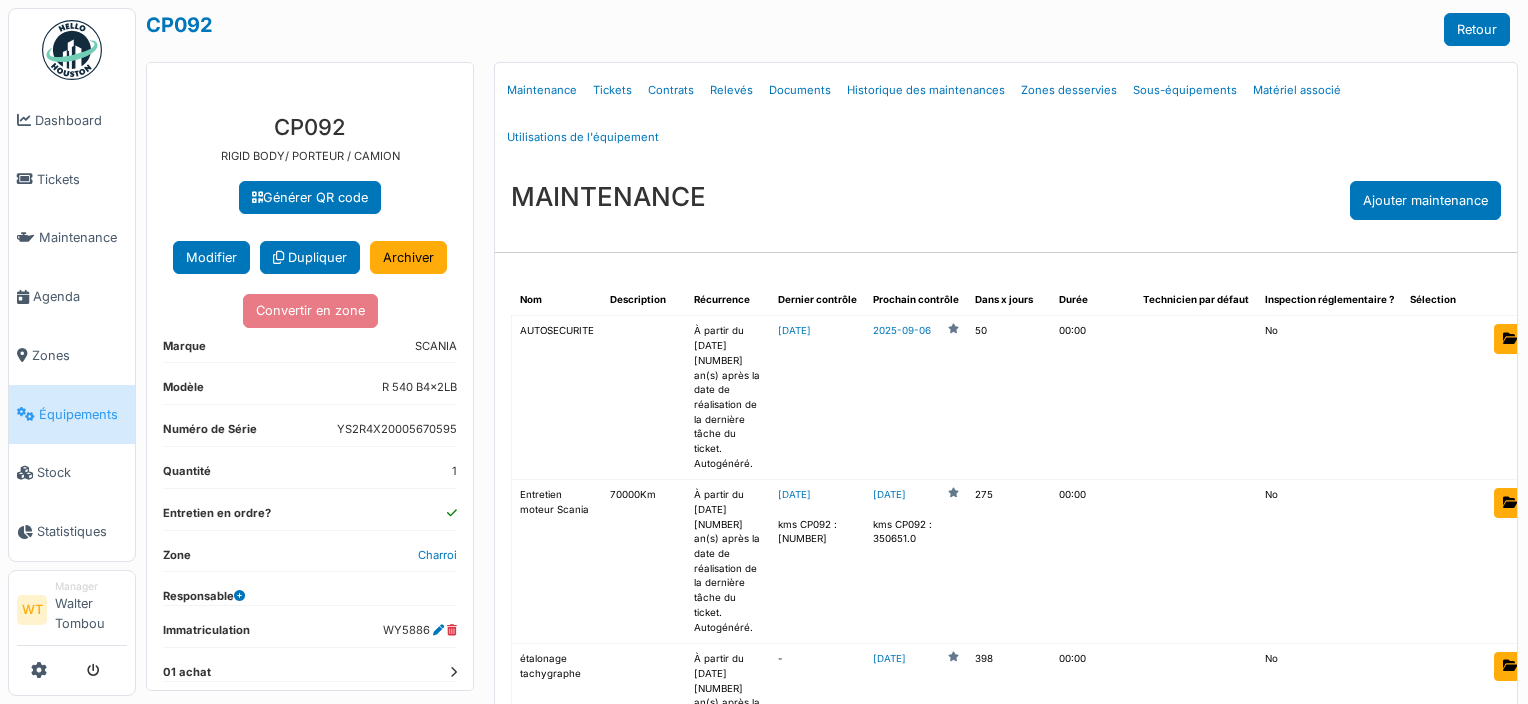 scroll, scrollTop: 0, scrollLeft: 0, axis: both 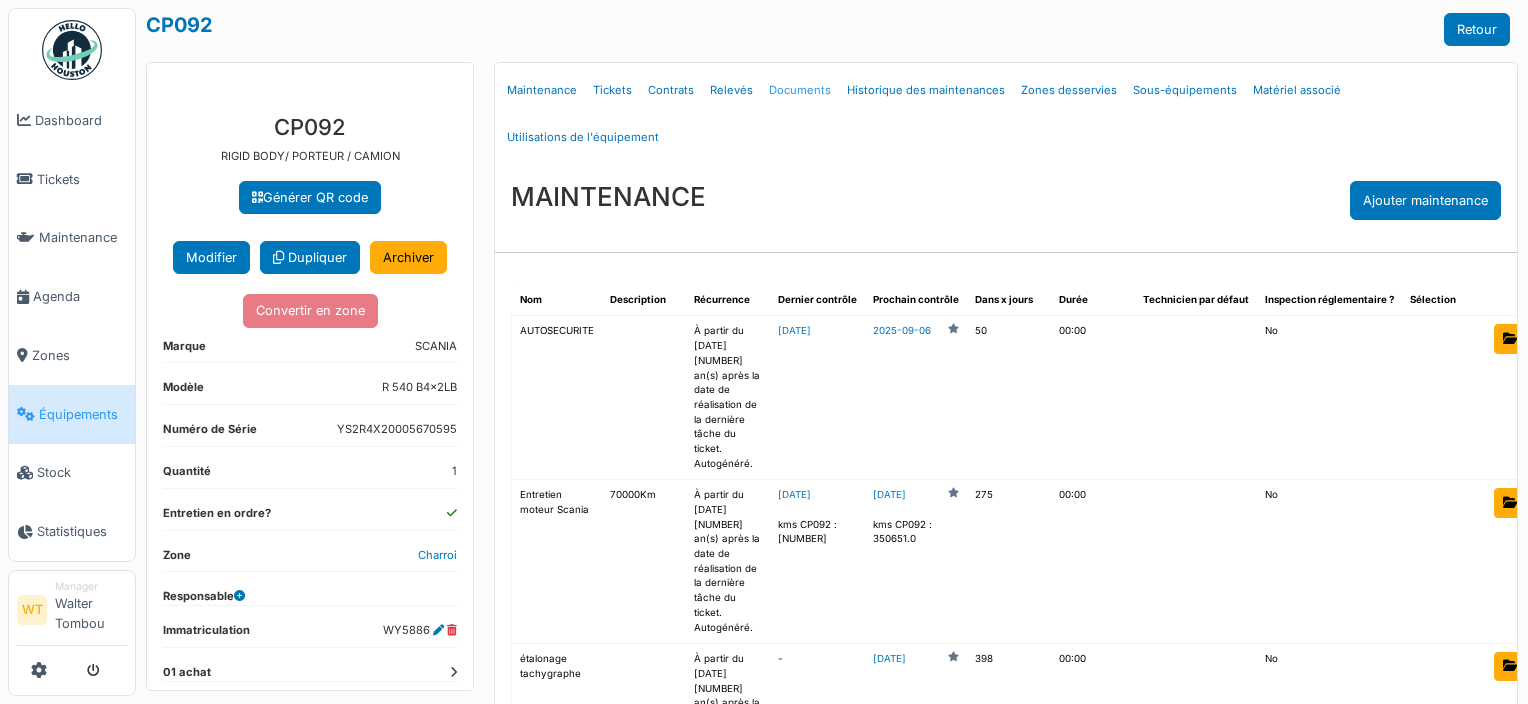 click on "Documents" at bounding box center [800, 90] 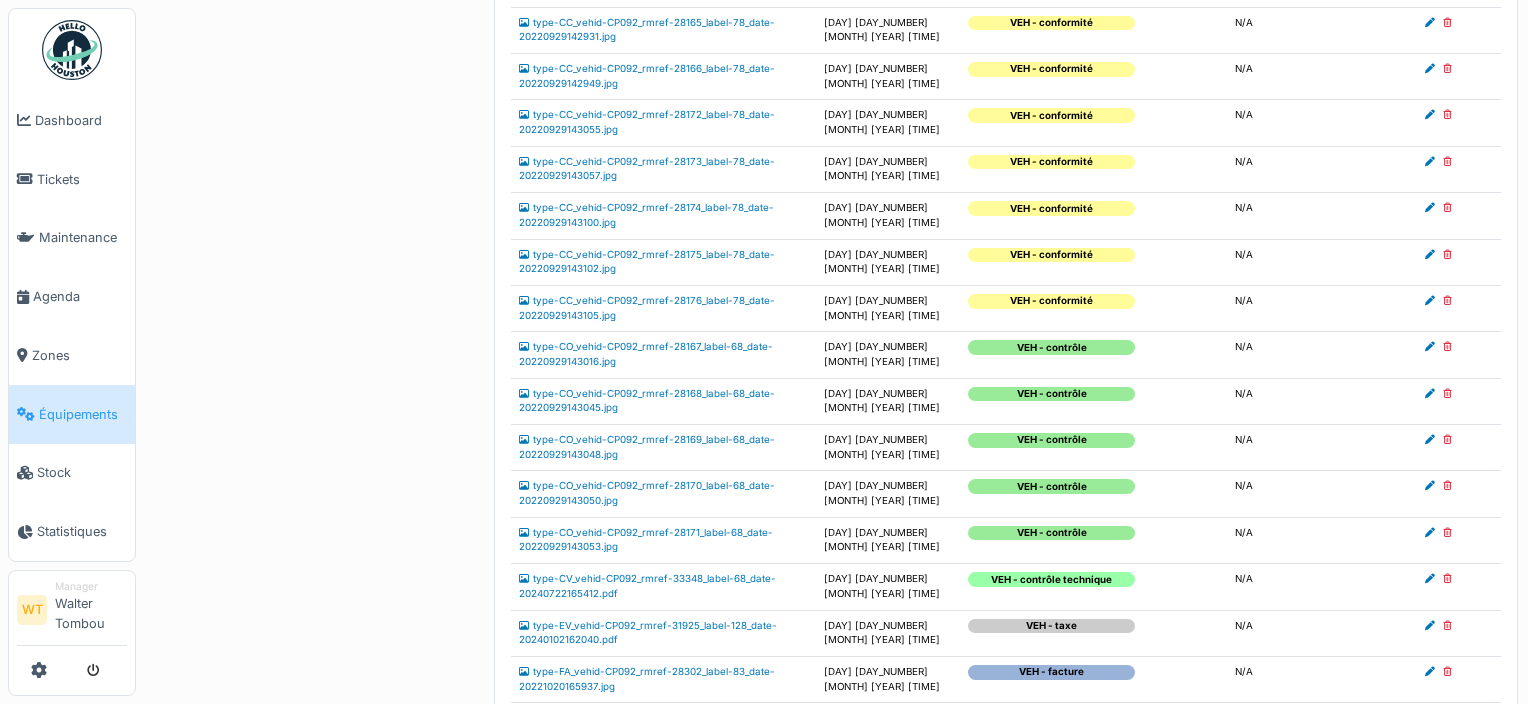 scroll, scrollTop: 755, scrollLeft: 0, axis: vertical 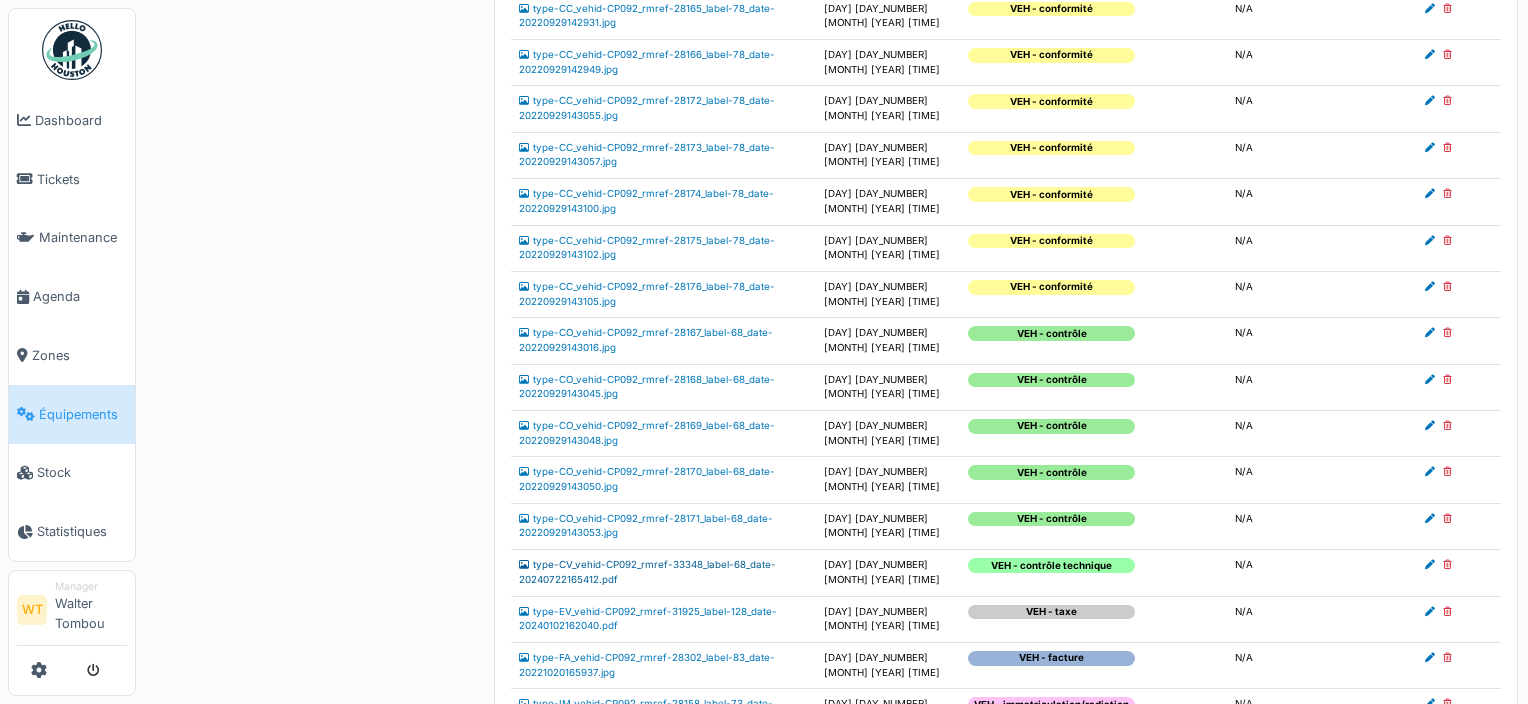 click on "type-CV_vehid-CP092_rmref-33348_label-68_date-20240722165412.pdf" at bounding box center [647, 572] 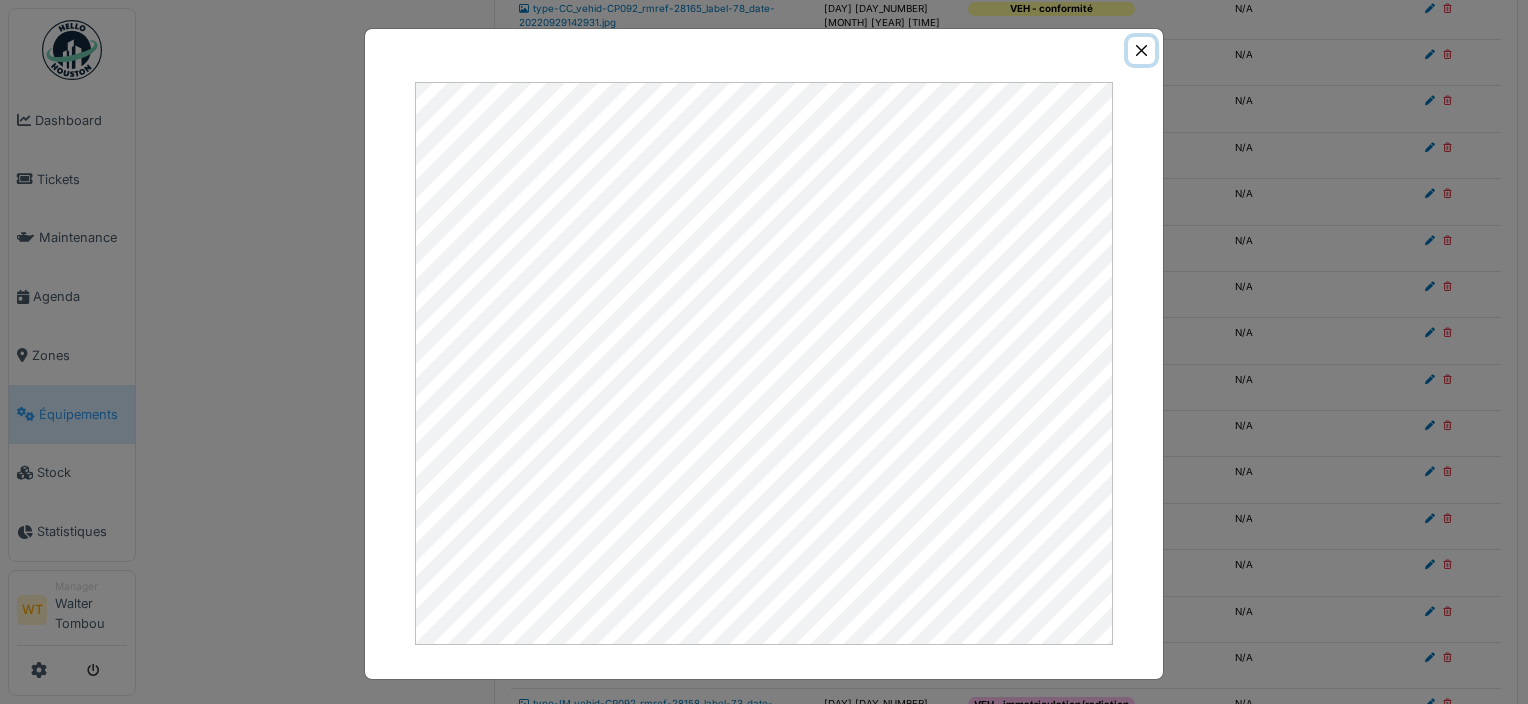 click at bounding box center (1141, 50) 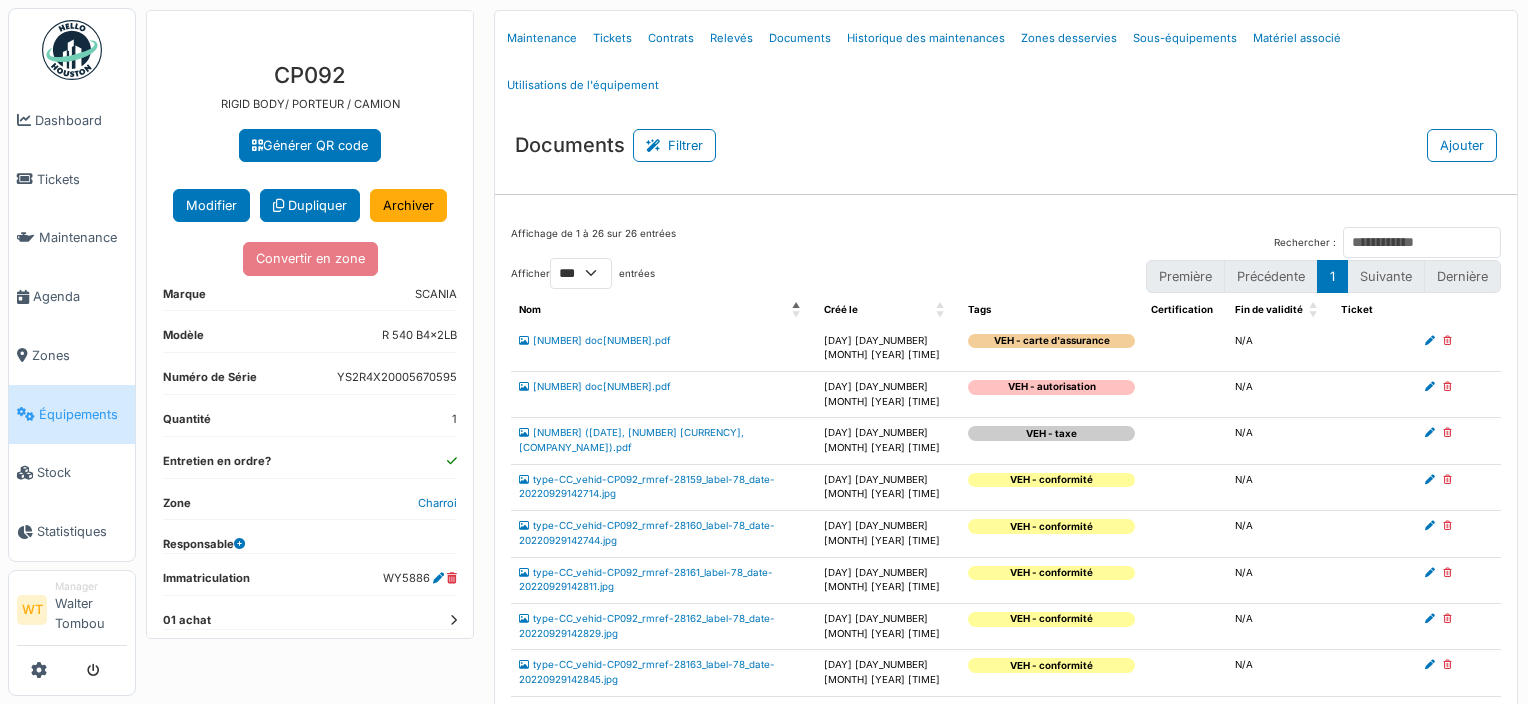 scroll, scrollTop: 0, scrollLeft: 0, axis: both 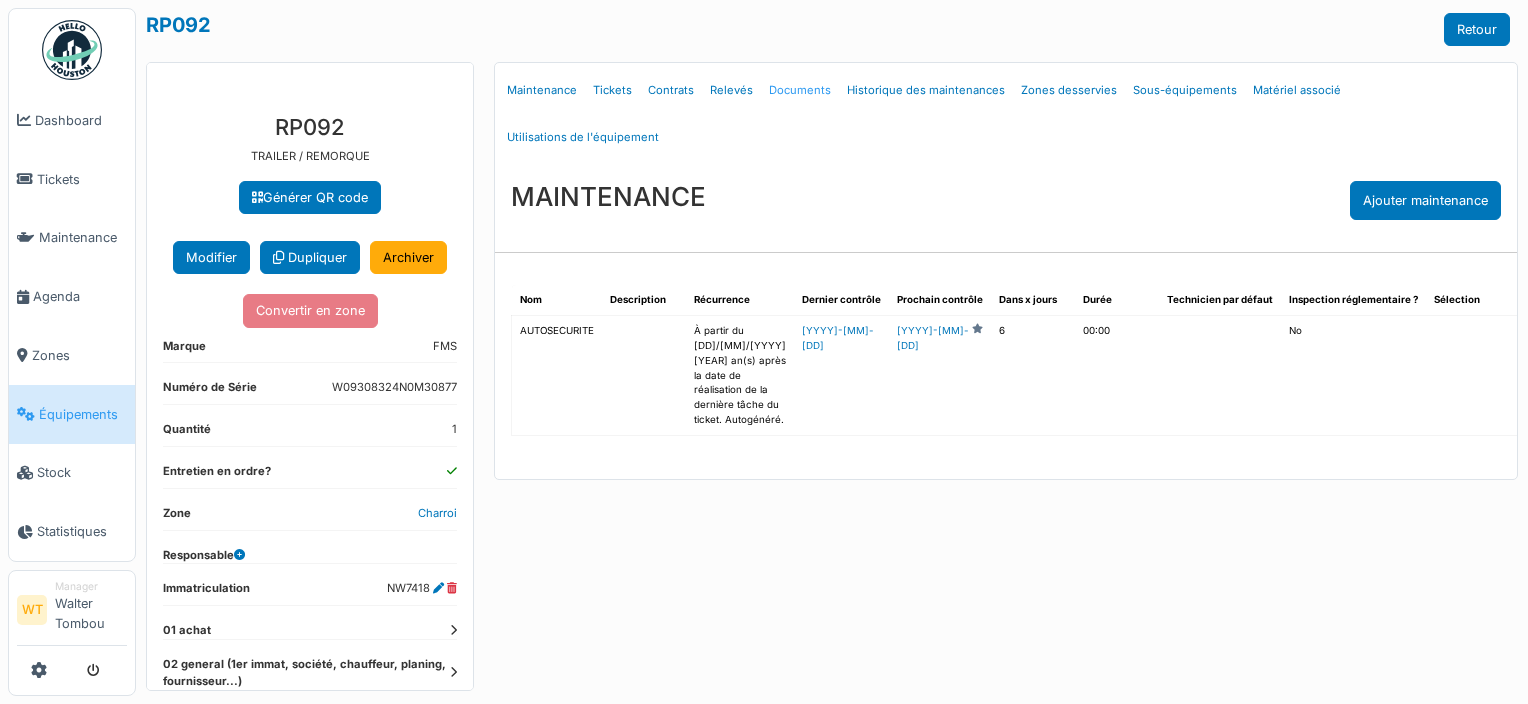 click on "Documents" at bounding box center (800, 90) 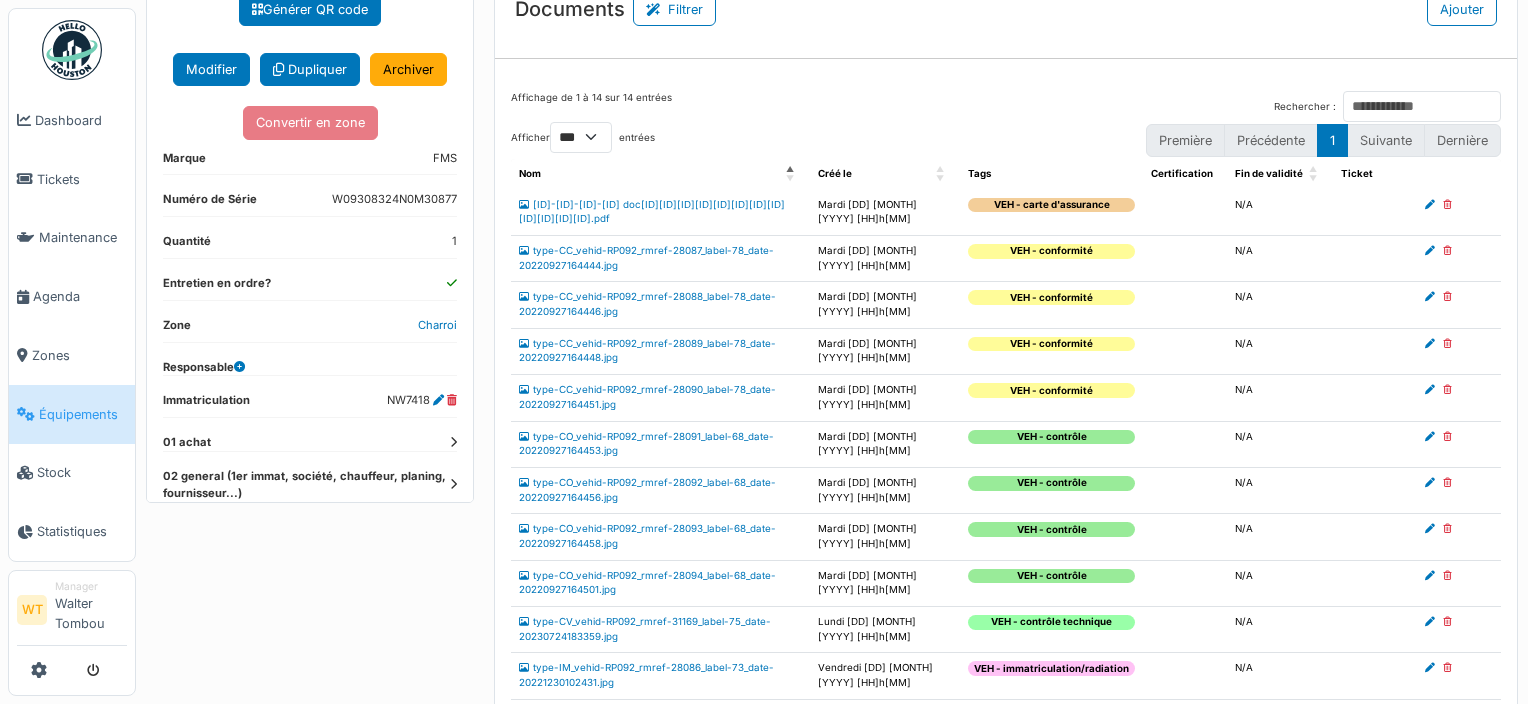 scroll, scrollTop: 191, scrollLeft: 0, axis: vertical 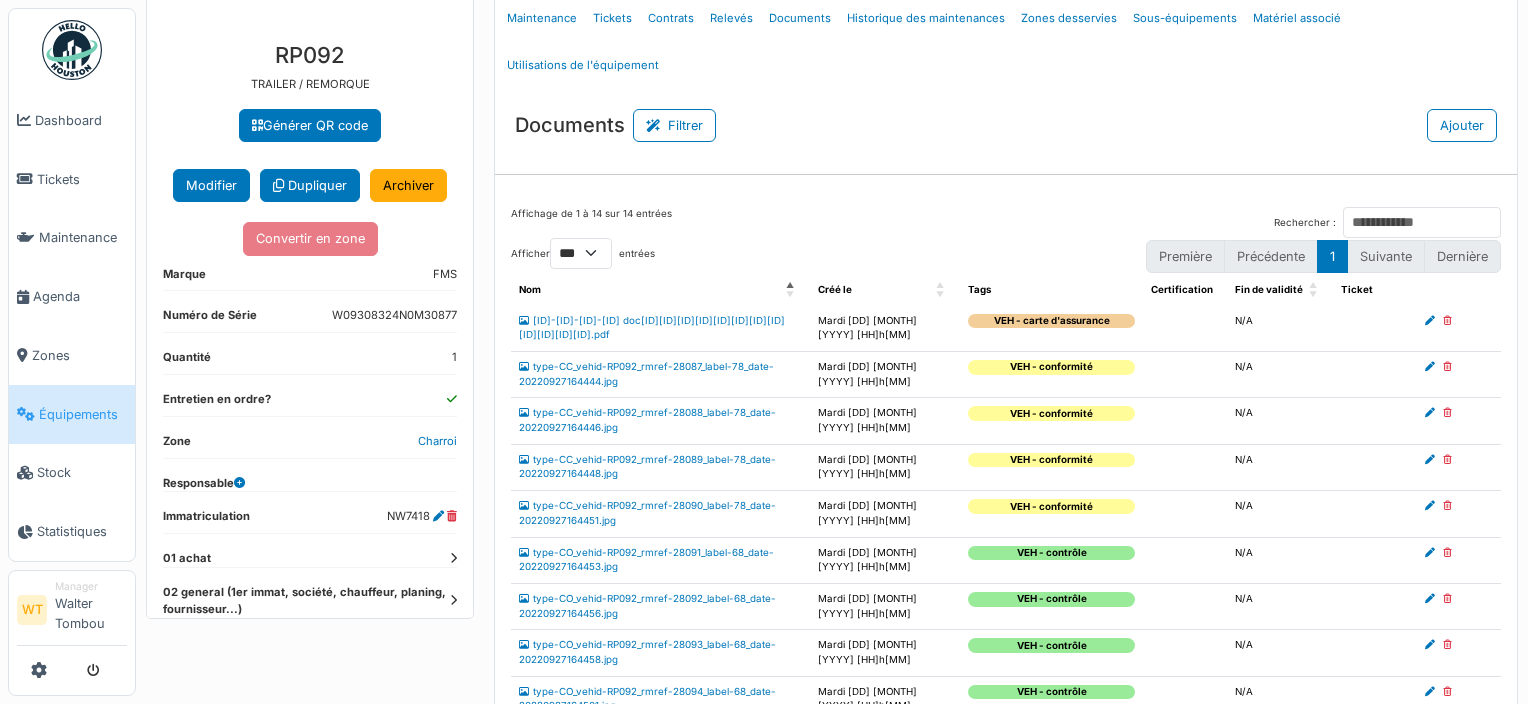 click on "Équipements" at bounding box center [83, 414] 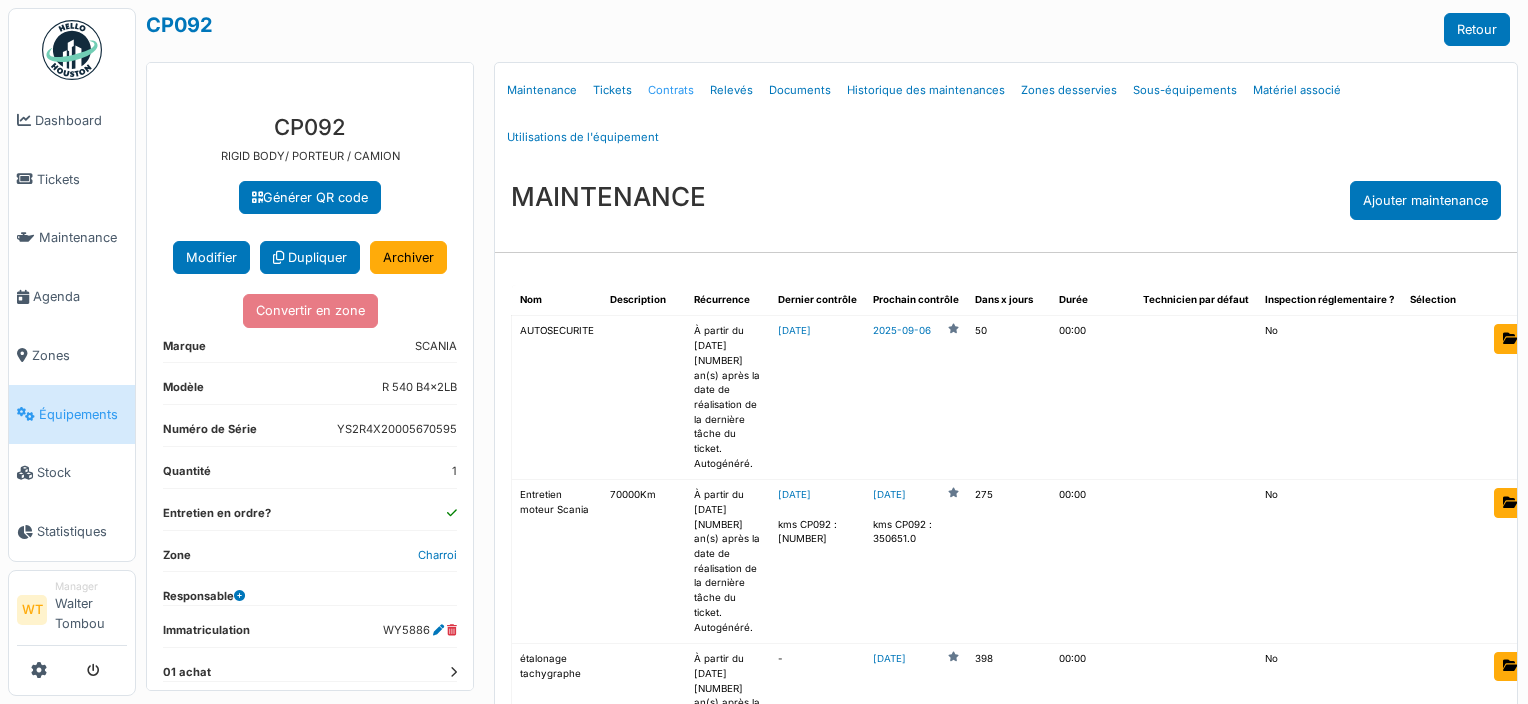 scroll, scrollTop: 0, scrollLeft: 0, axis: both 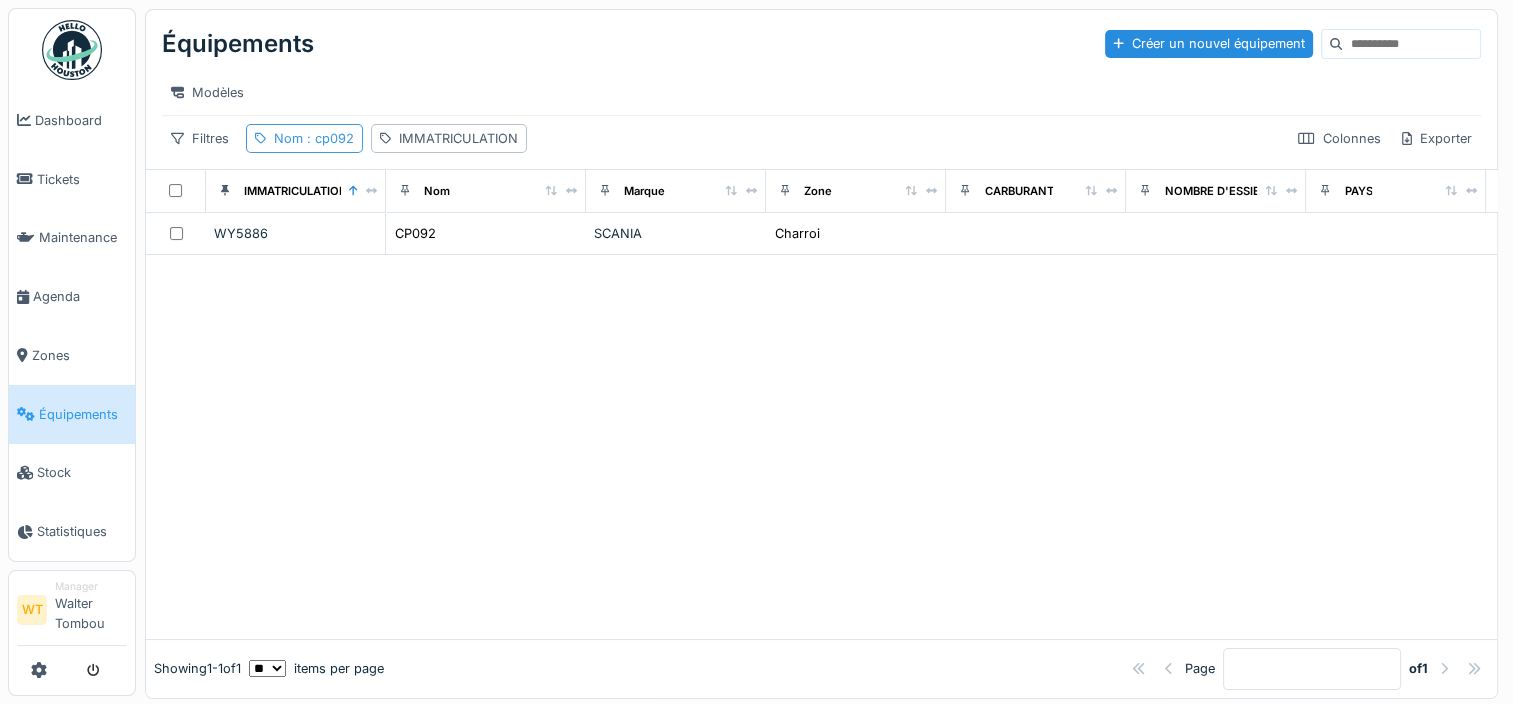 click on ":   cp092" at bounding box center (328, 138) 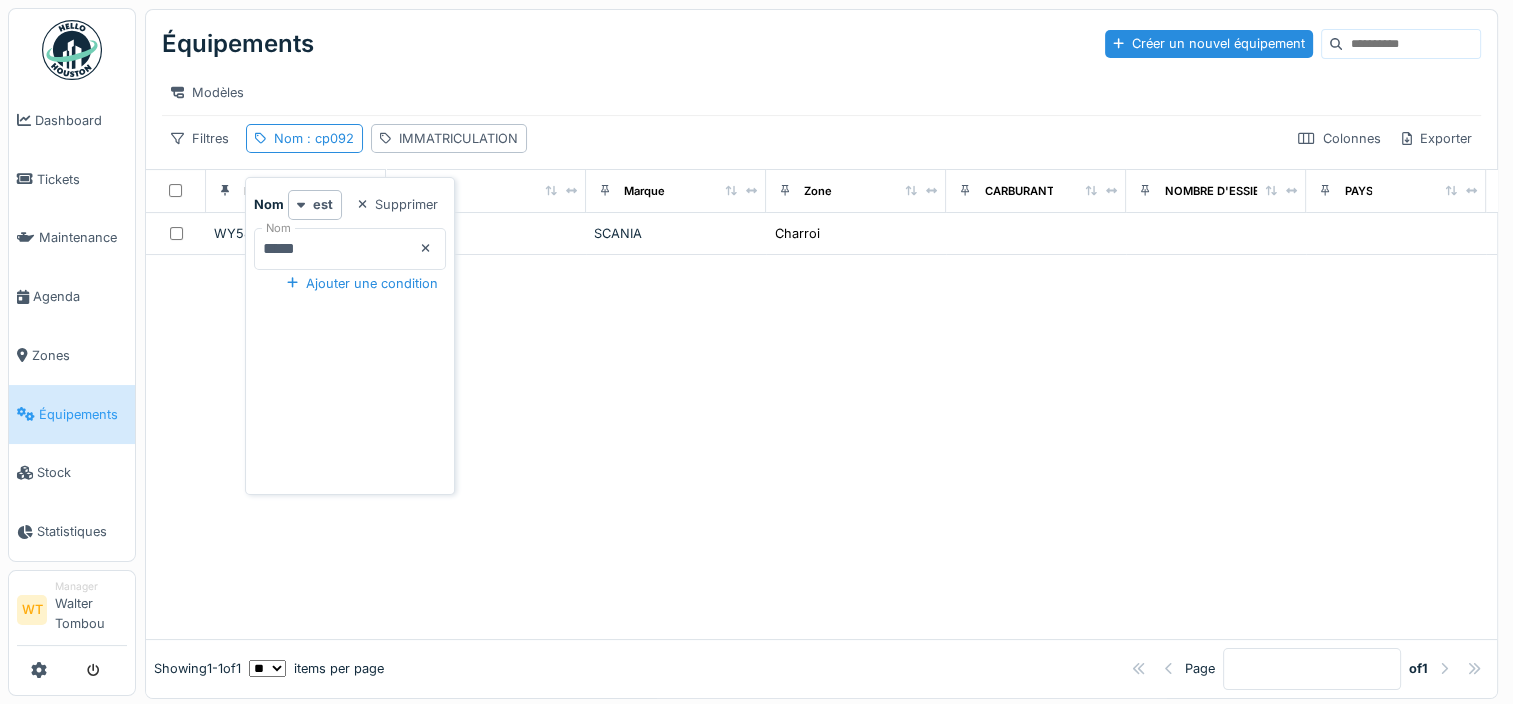 drag, startPoint x: 463, startPoint y: 245, endPoint x: 404, endPoint y: 241, distance: 59.135437 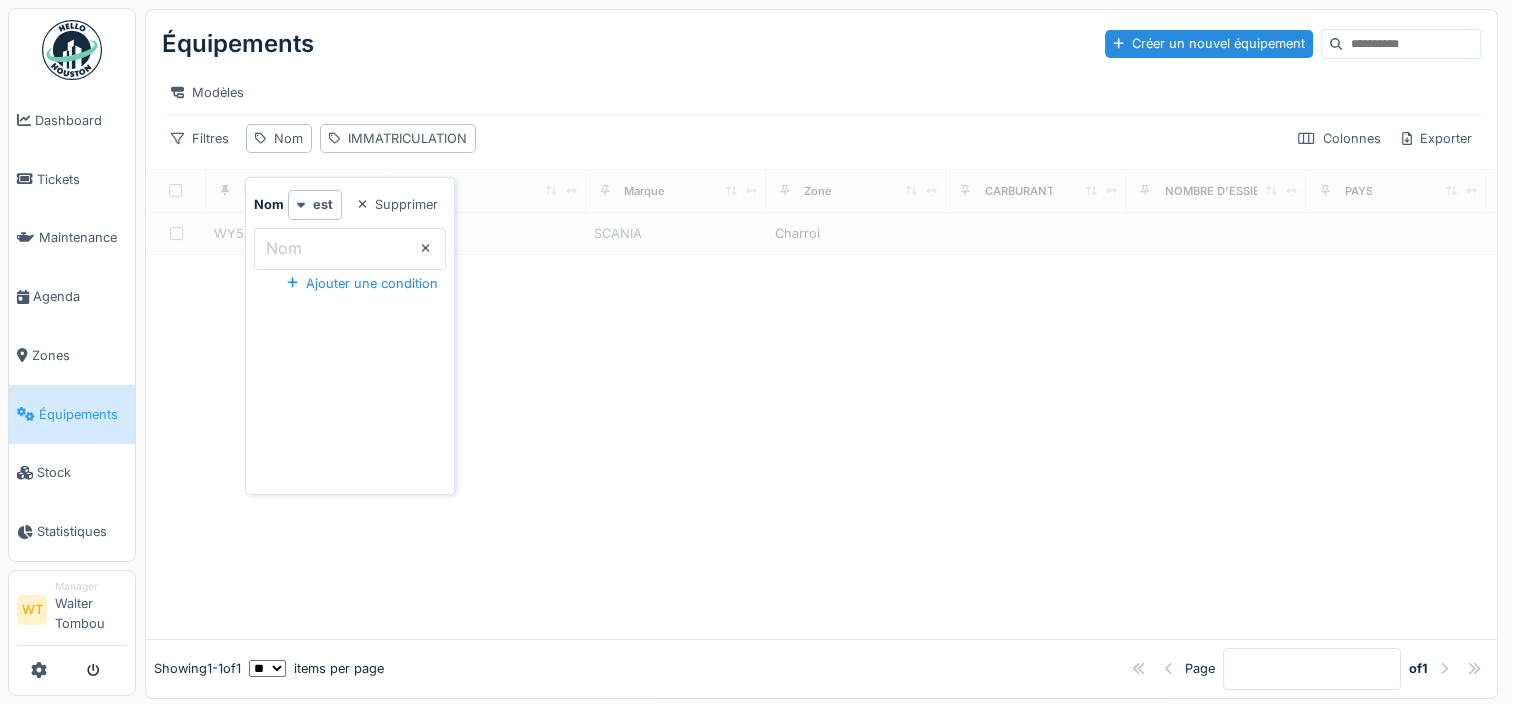 click on "Nom" at bounding box center (350, 249) 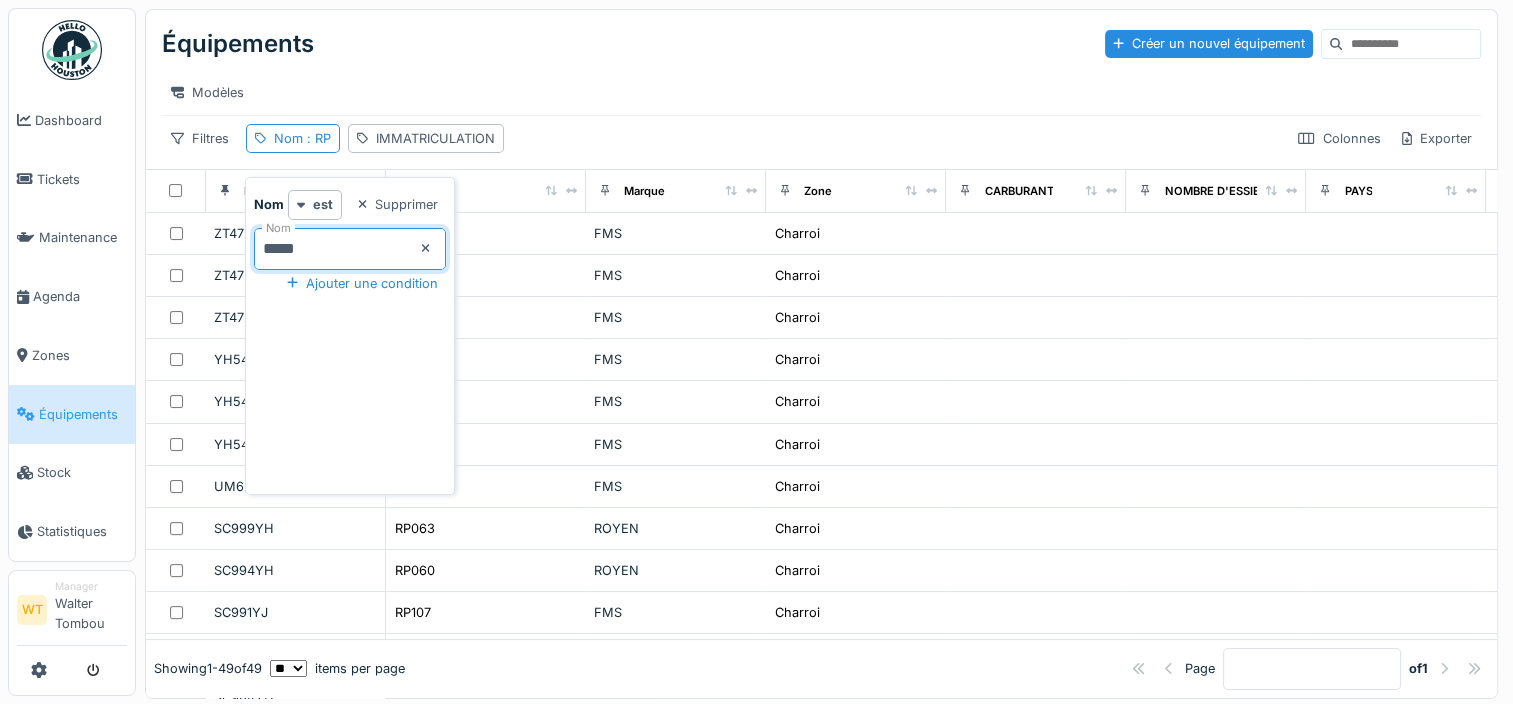 type on "*****" 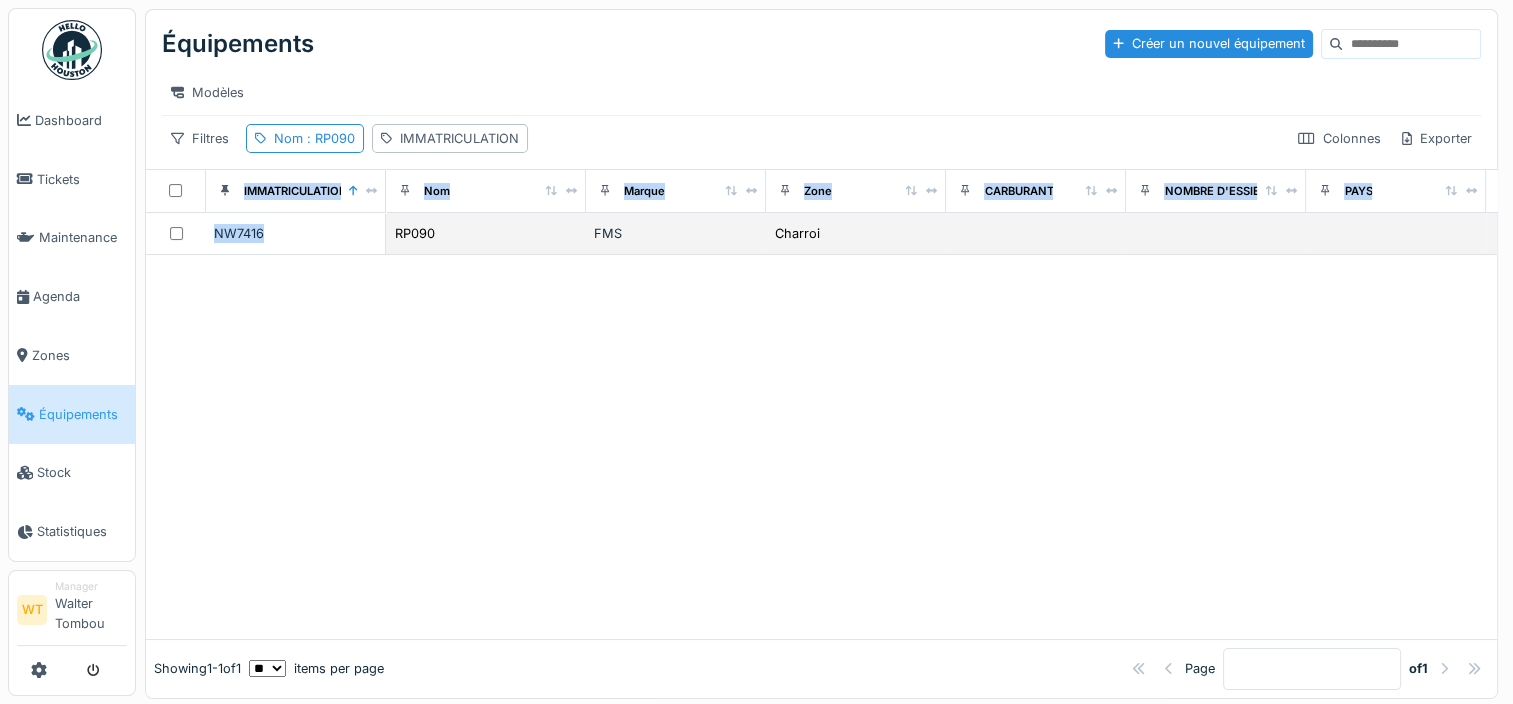 drag, startPoint x: 544, startPoint y: 93, endPoint x: 350, endPoint y: 252, distance: 250.83261 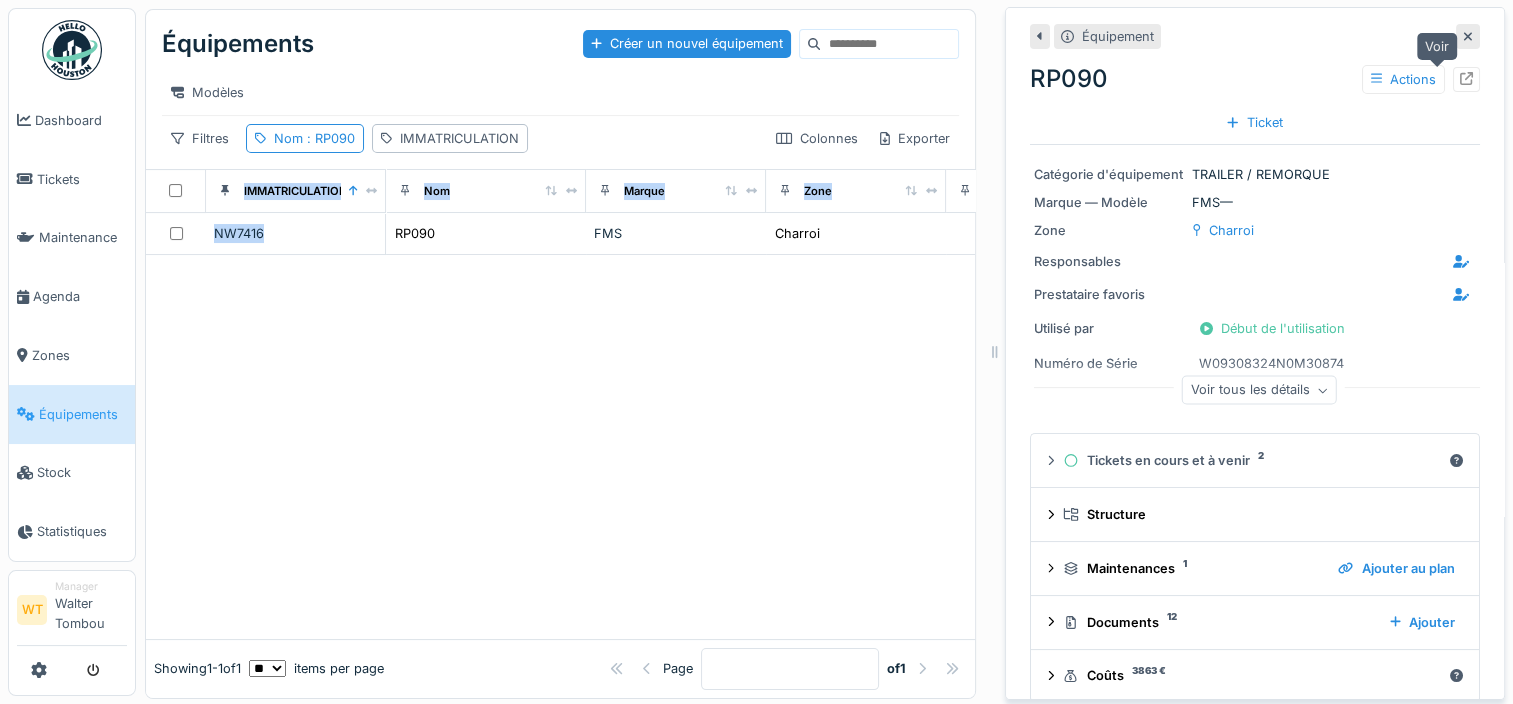 click at bounding box center [1466, 79] 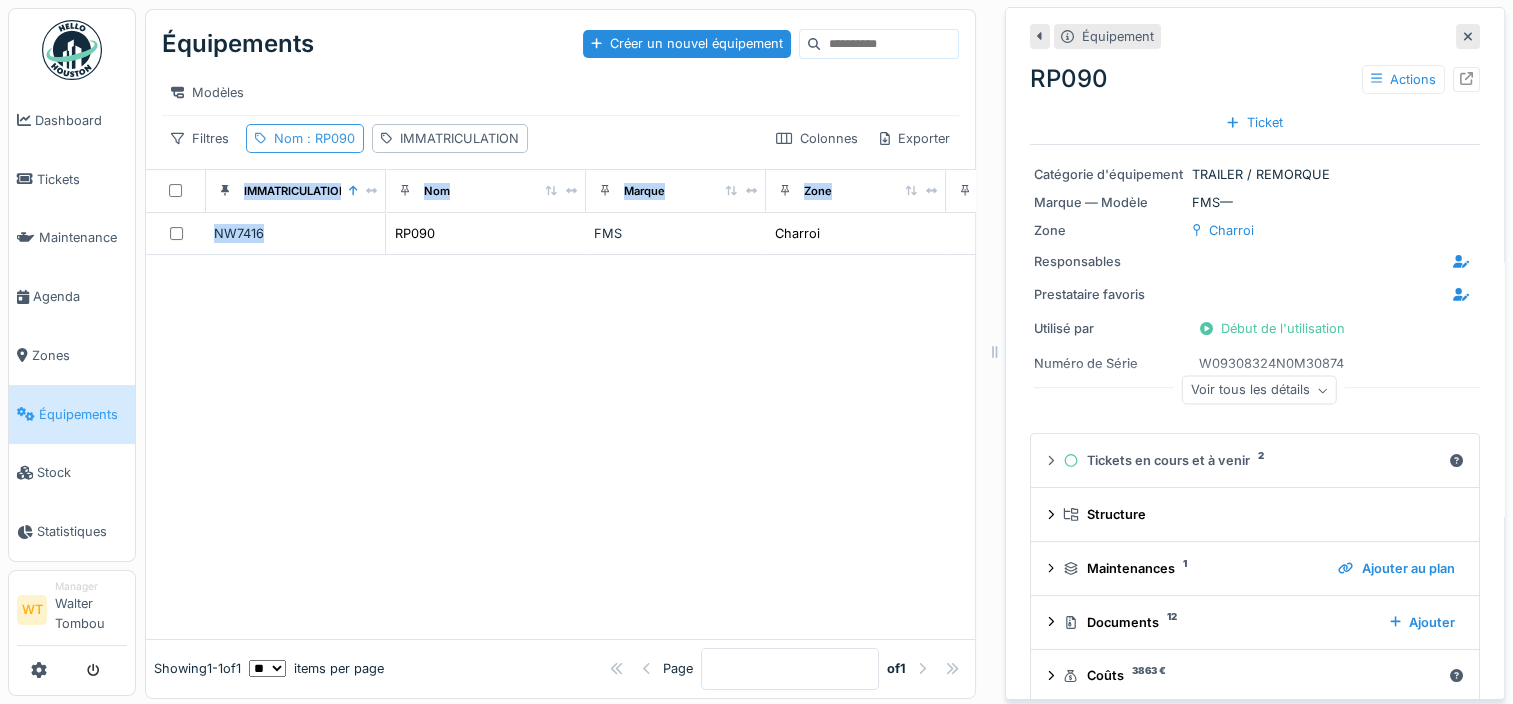 click on ":   RP090" at bounding box center (329, 138) 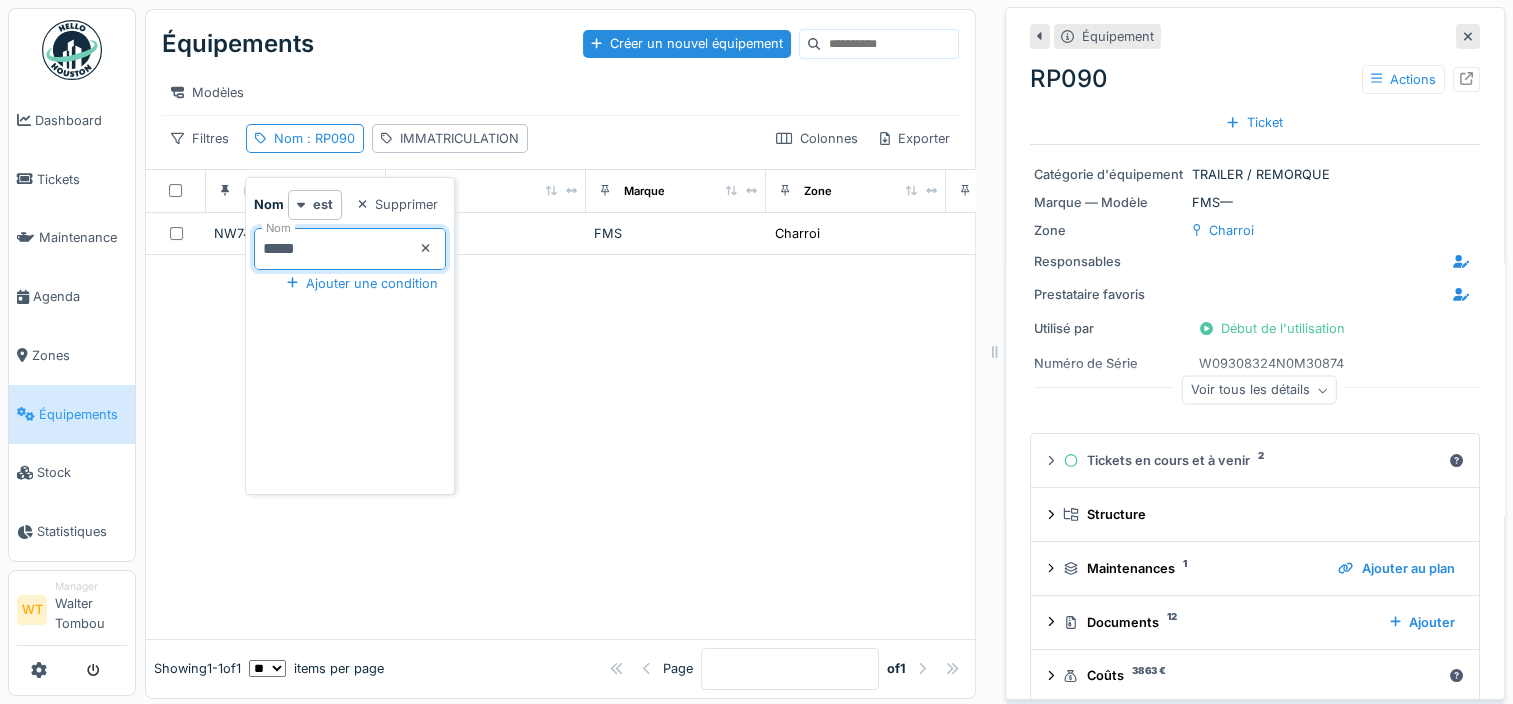 click on "*****" at bounding box center (350, 249) 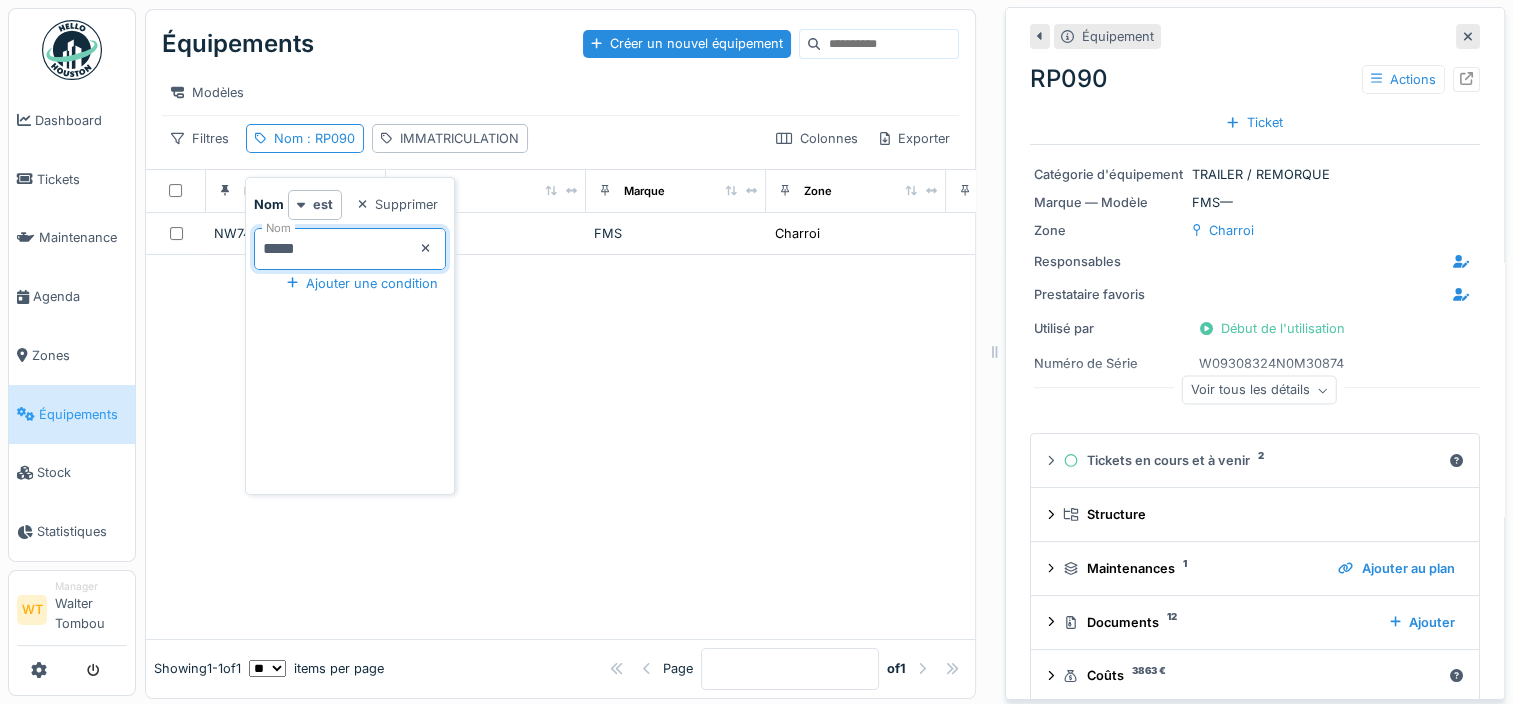type on "*****" 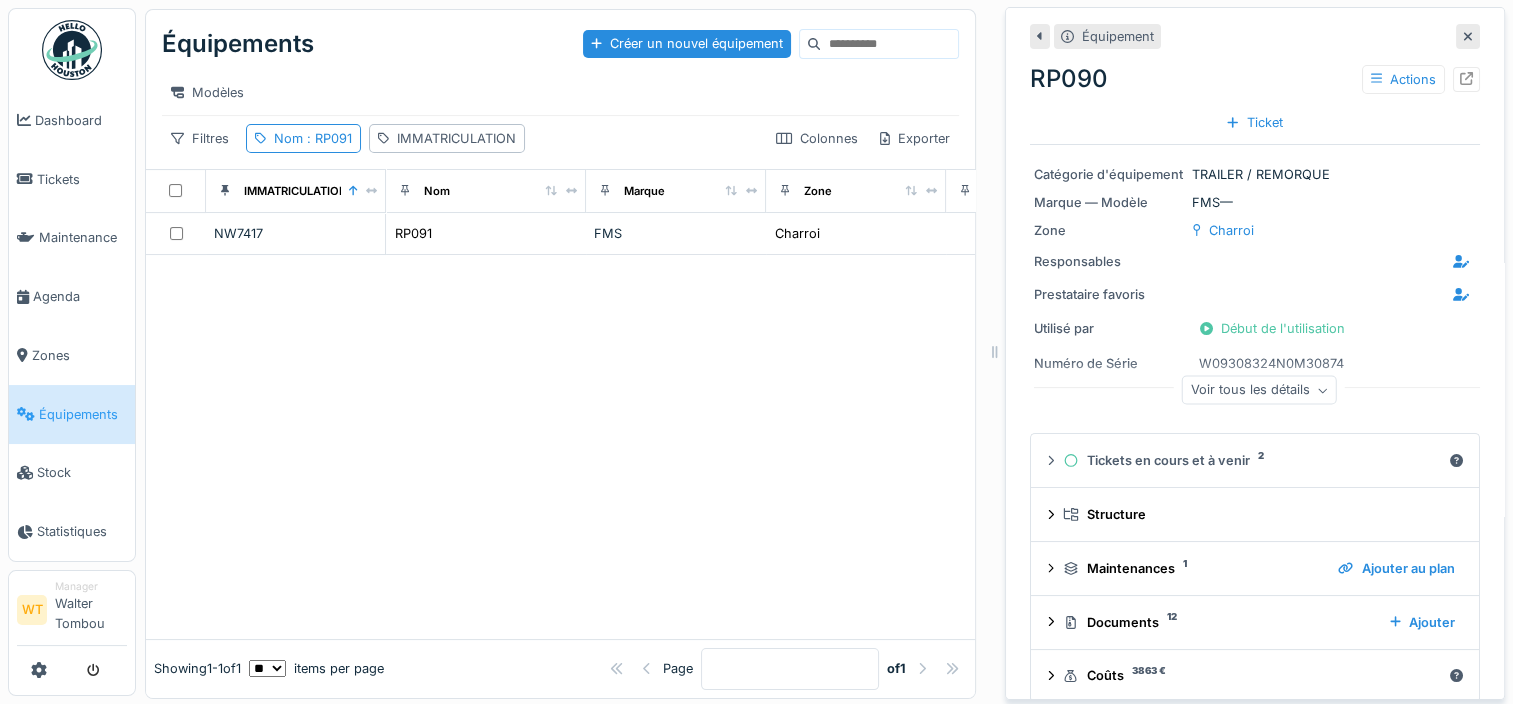 click at bounding box center [560, 447] 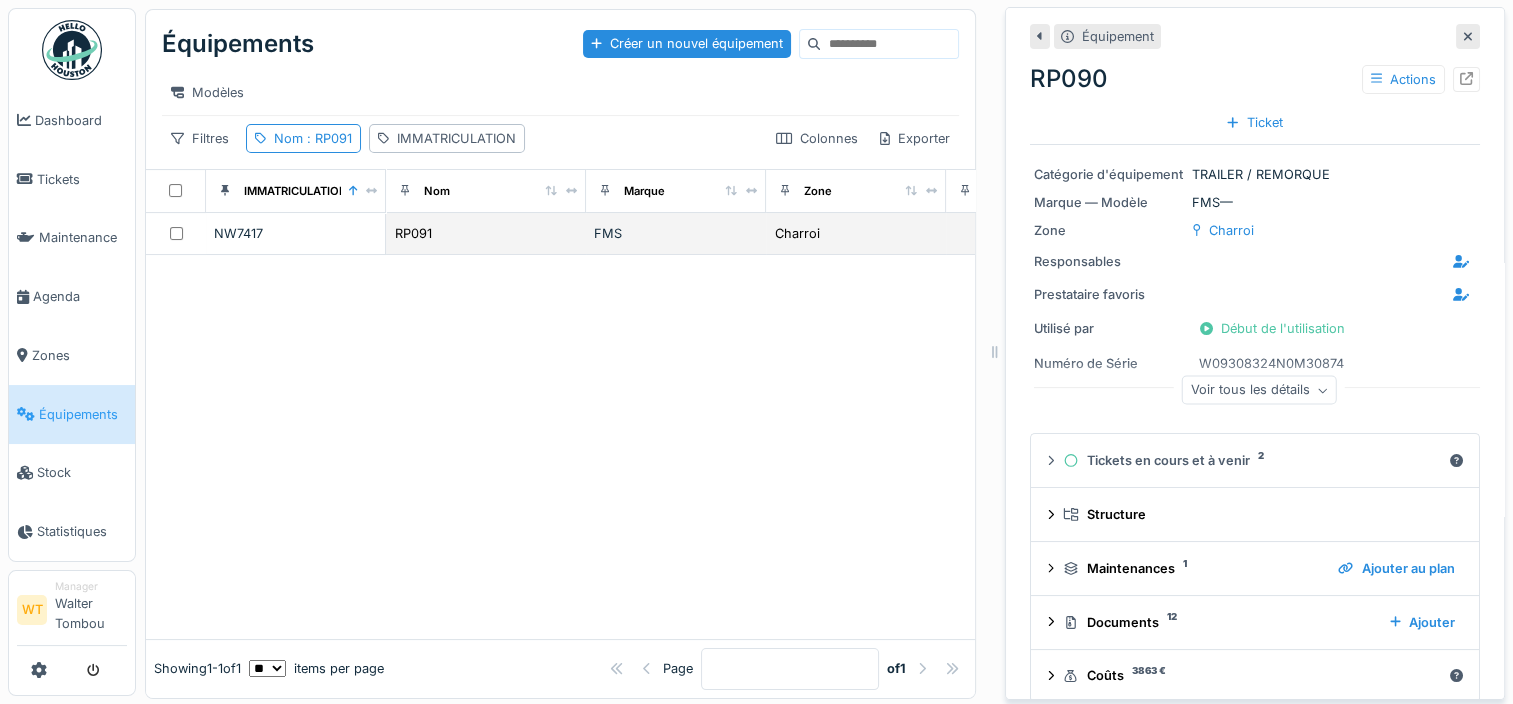 click on "NW7417" at bounding box center [295, 233] 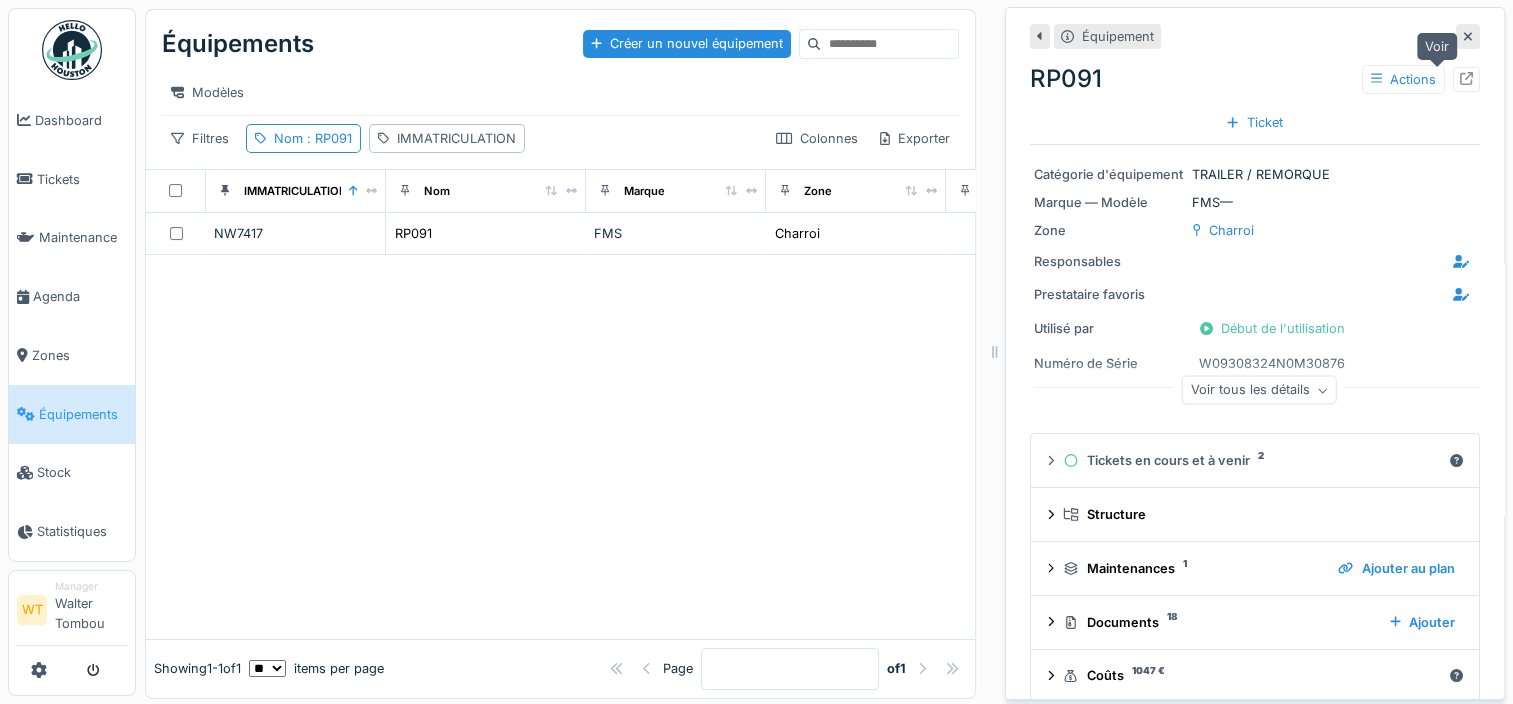 click 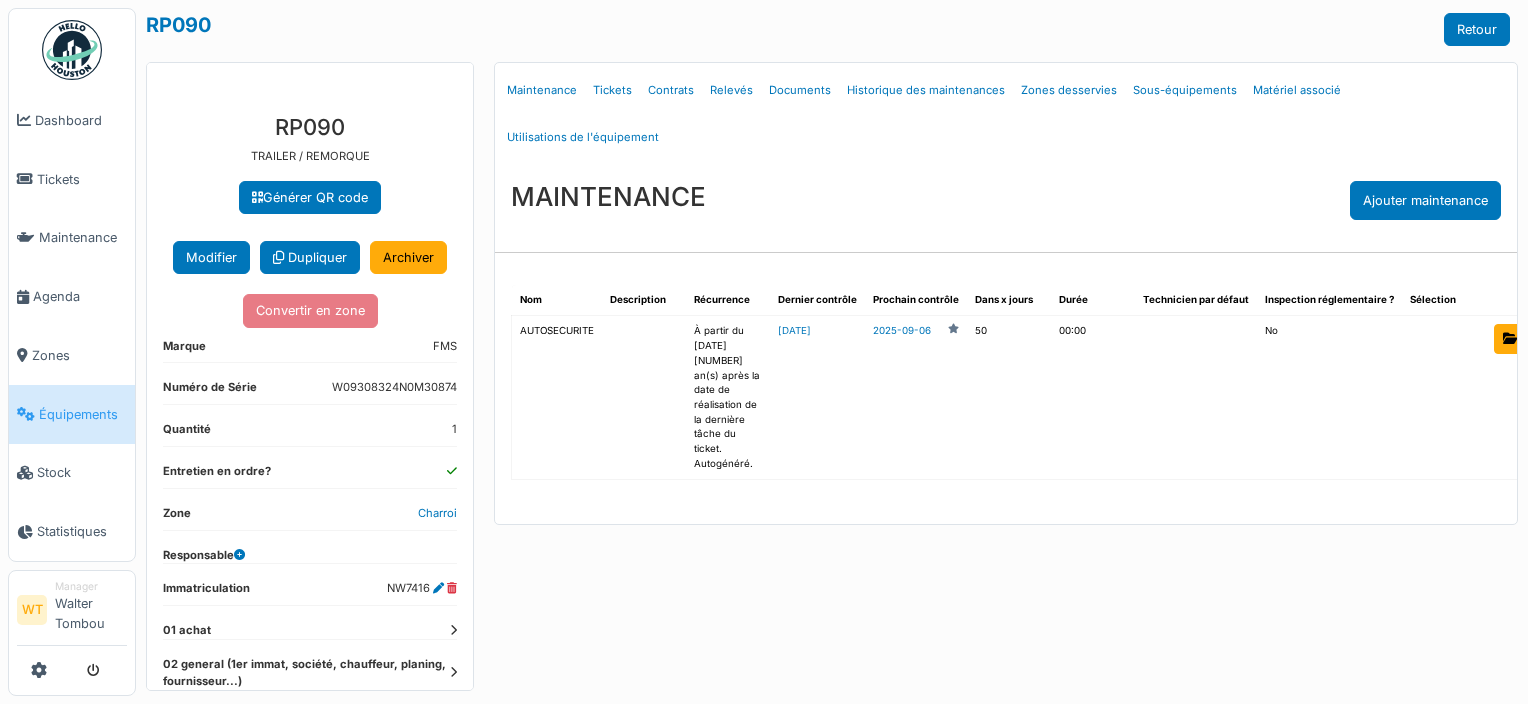 scroll, scrollTop: 0, scrollLeft: 0, axis: both 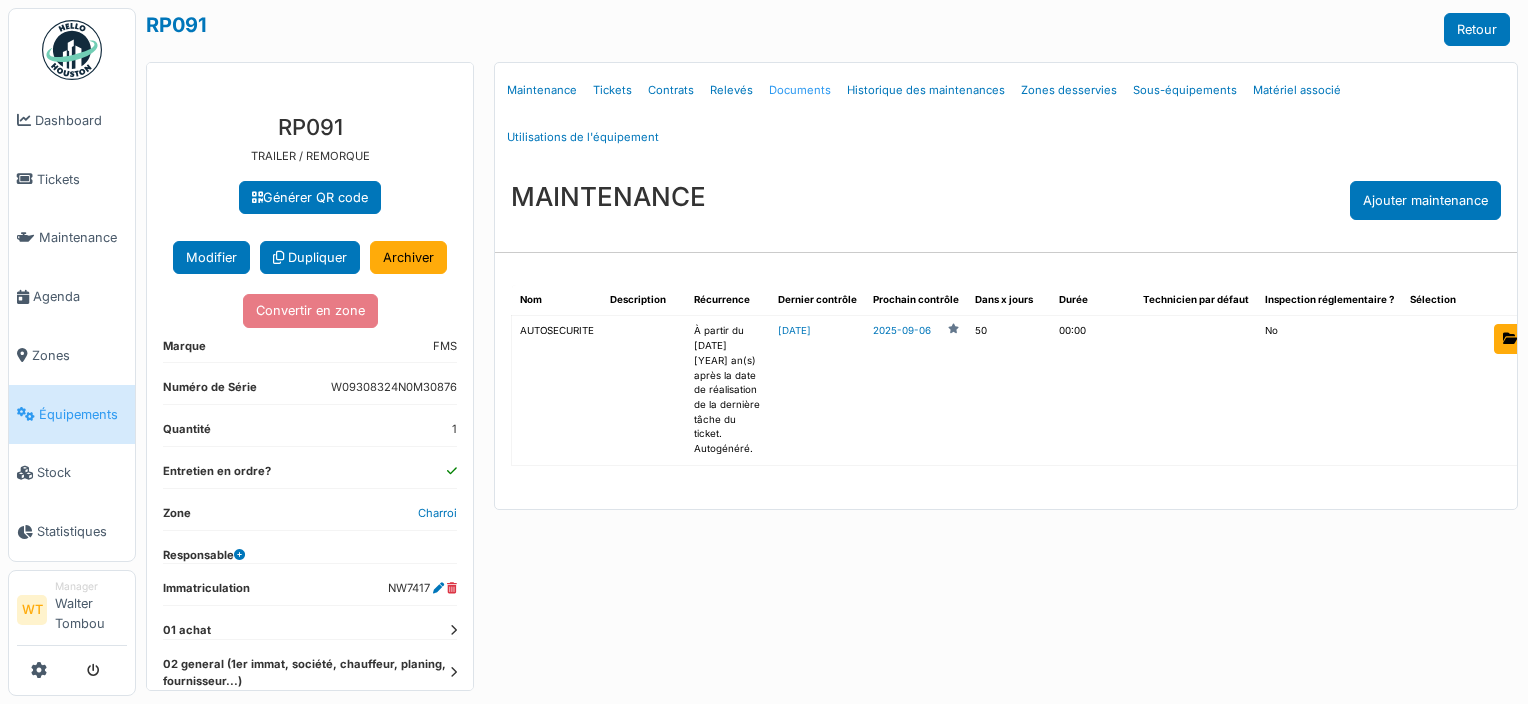 click on "Documents" at bounding box center [800, 90] 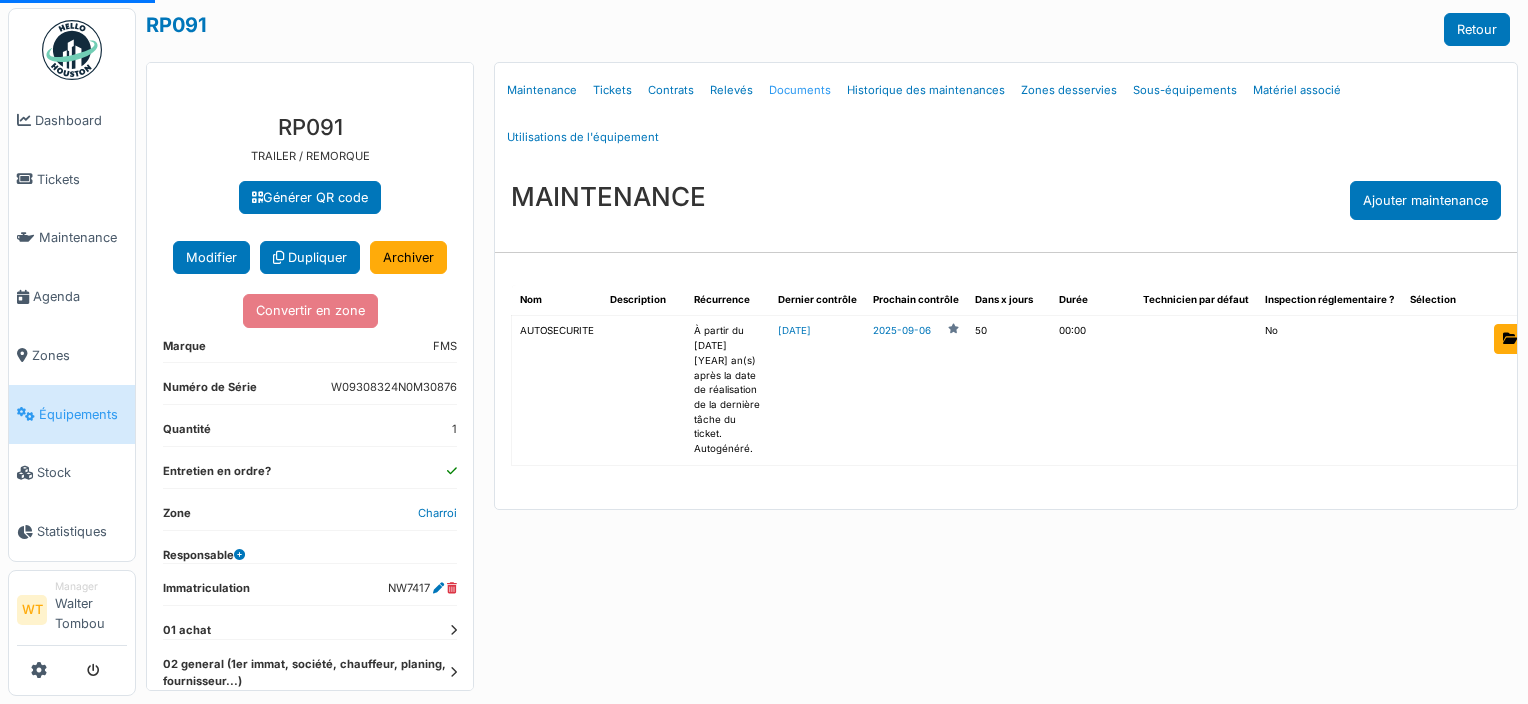 select on "***" 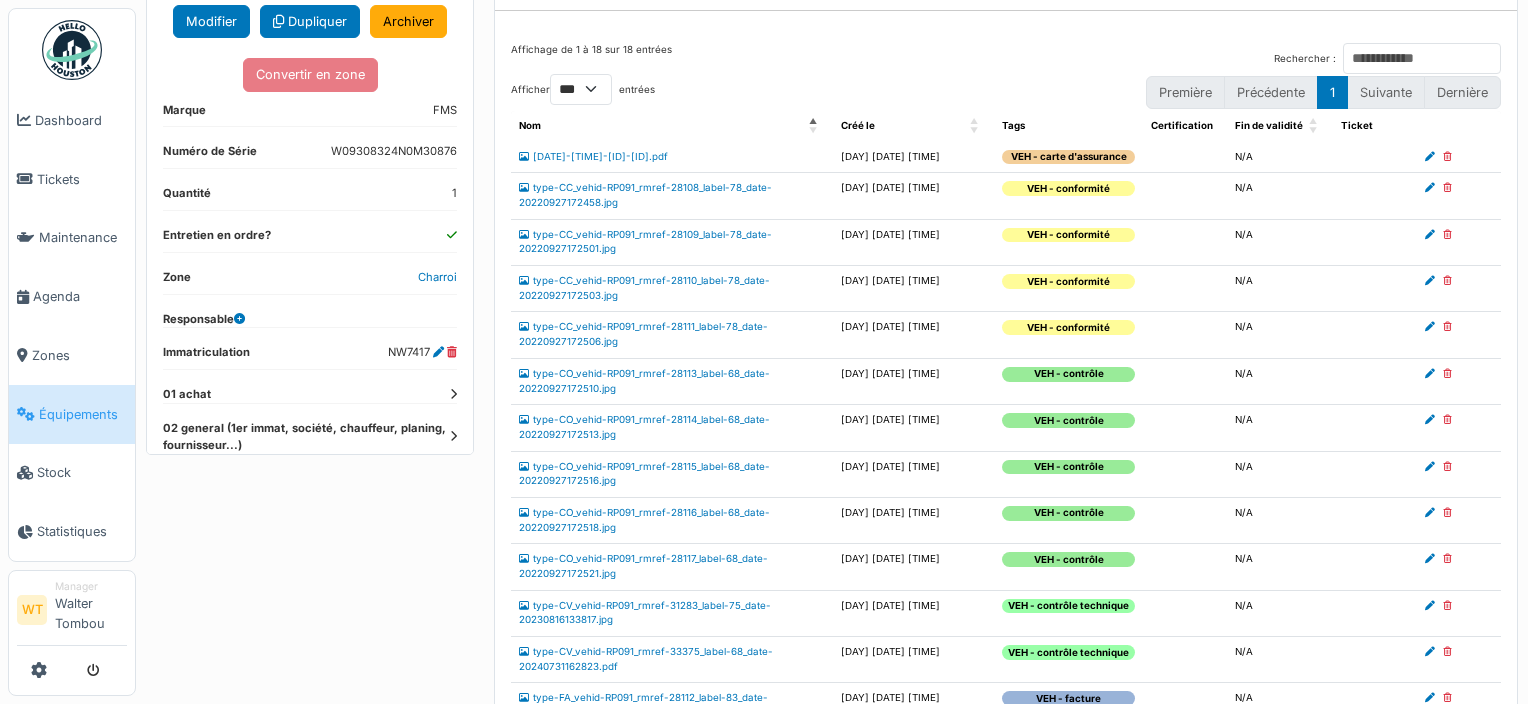 scroll, scrollTop: 248, scrollLeft: 0, axis: vertical 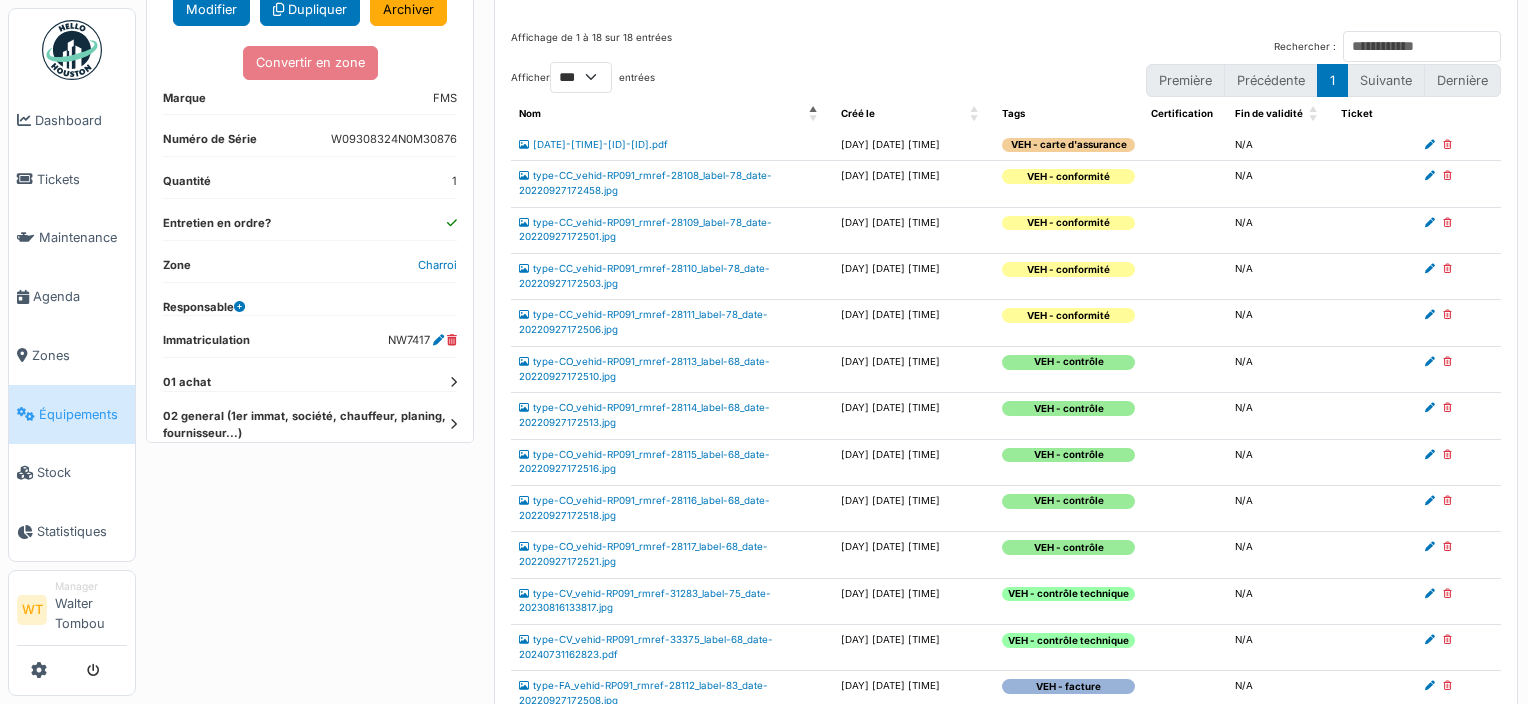 click on "type-CV_vehid-RP091_rmref-33375_label-68_date-20240731162823.pdf" at bounding box center (672, 648) 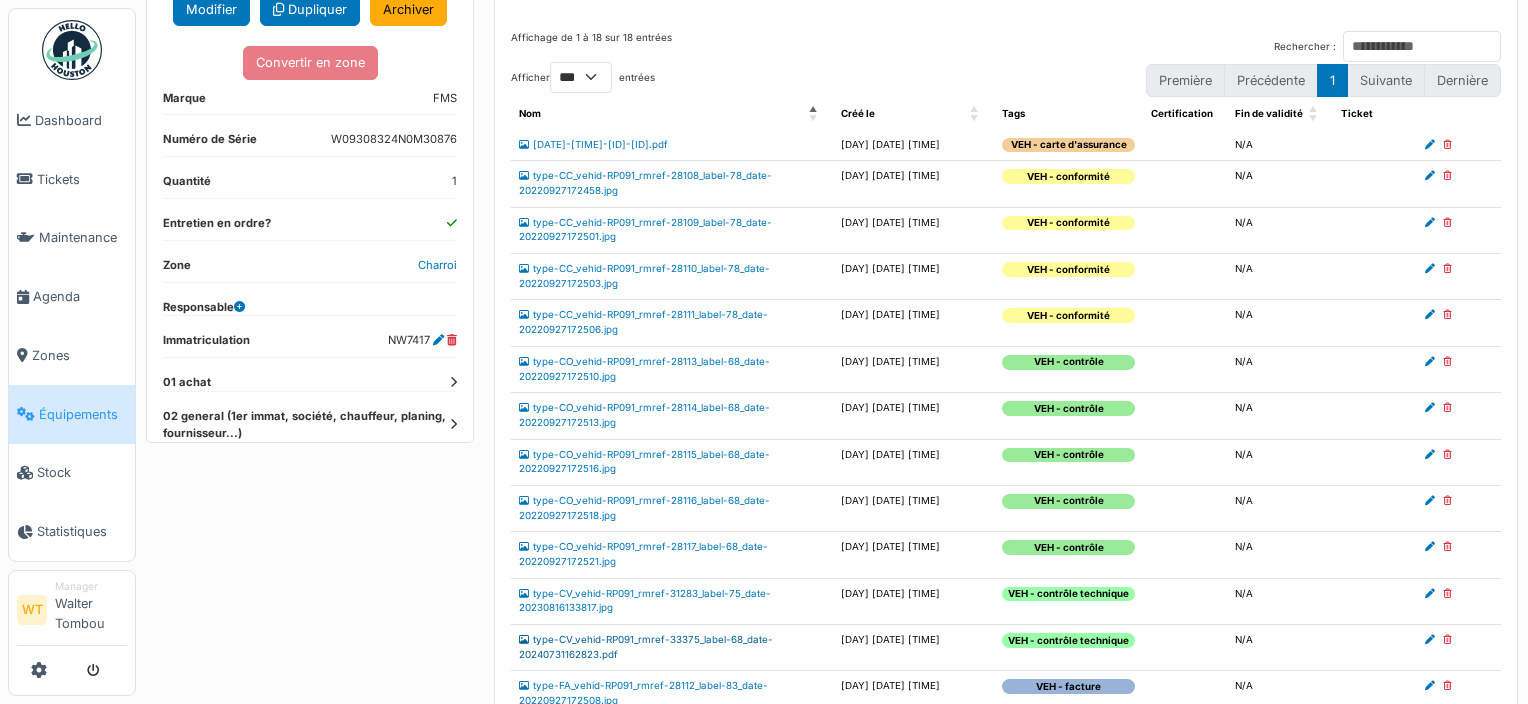 click on "type-CV_vehid-RP091_rmref-33375_label-68_date-20240731162823.pdf" at bounding box center [646, 647] 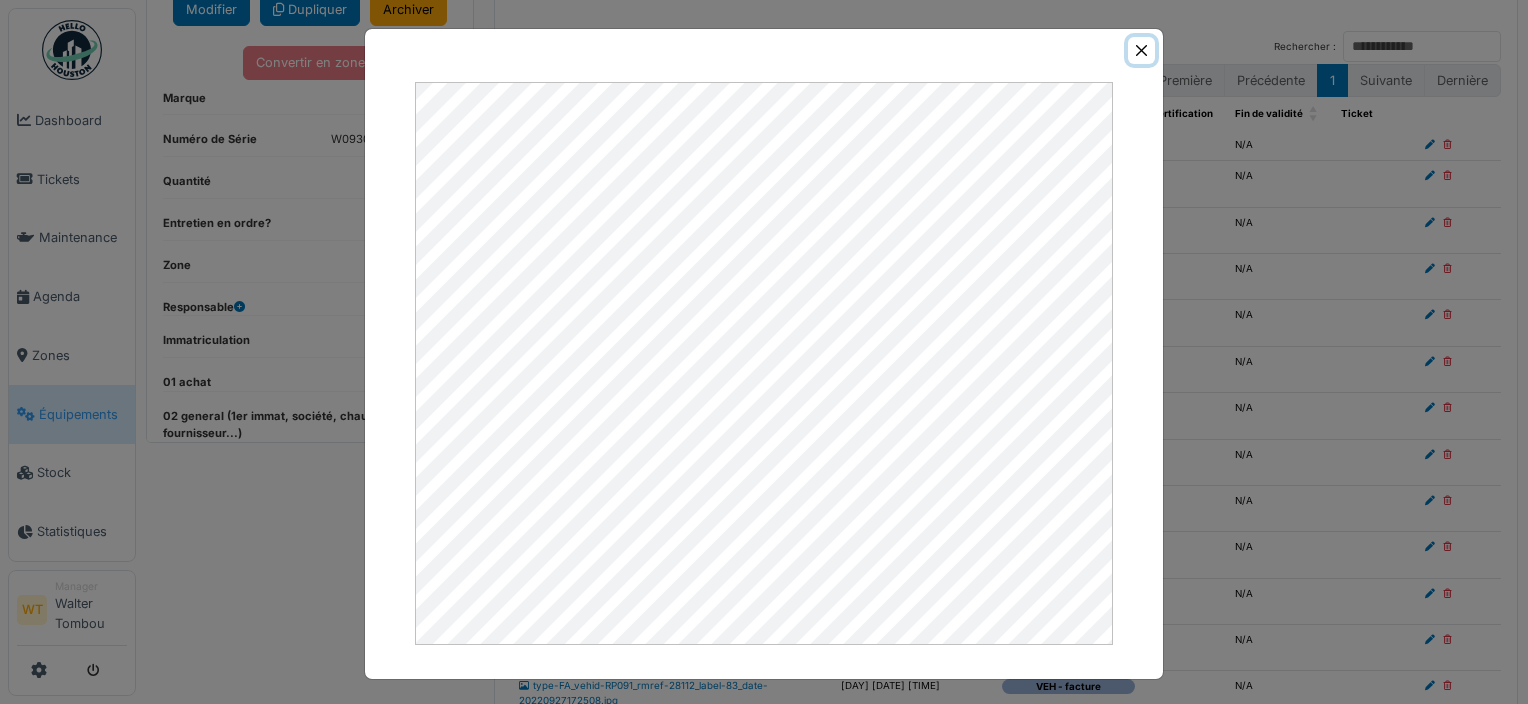 click at bounding box center [1141, 50] 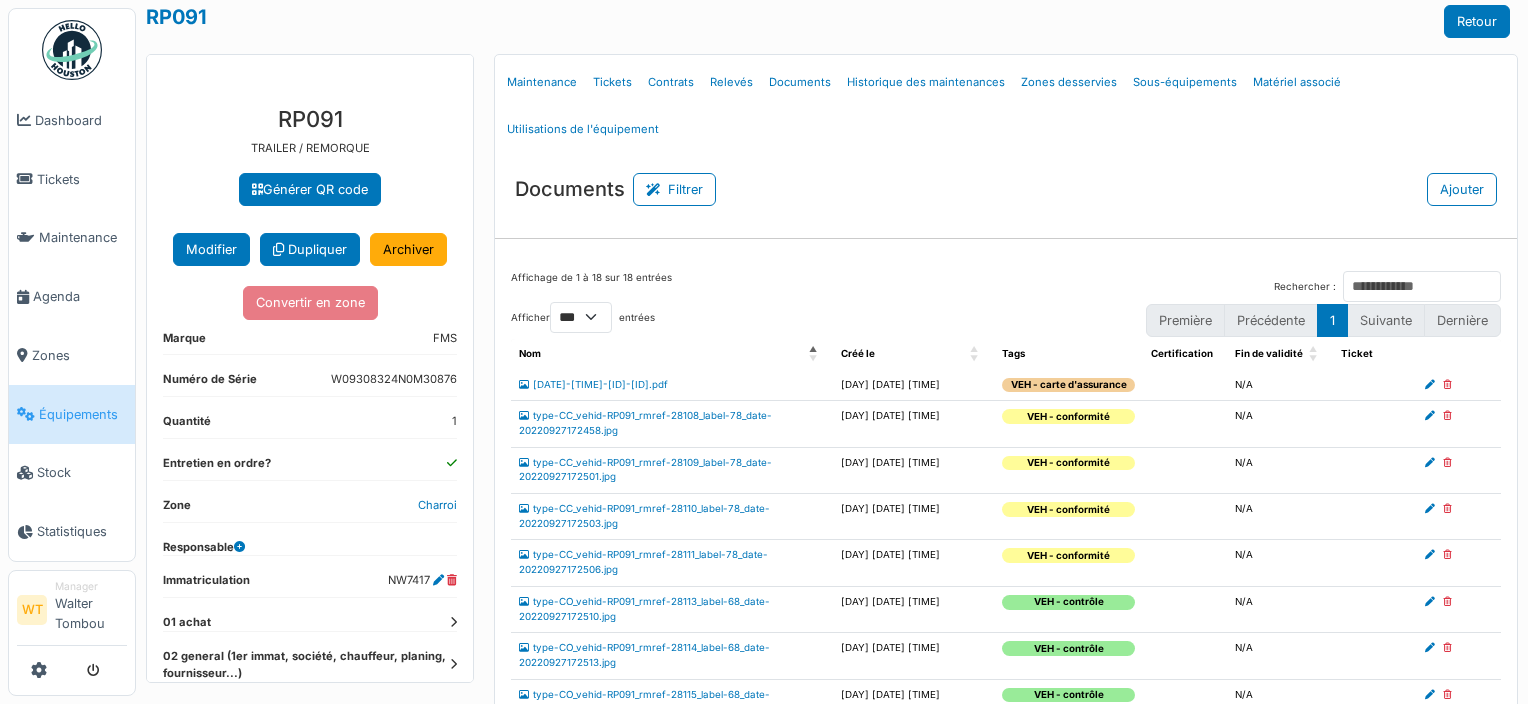 scroll, scrollTop: 0, scrollLeft: 0, axis: both 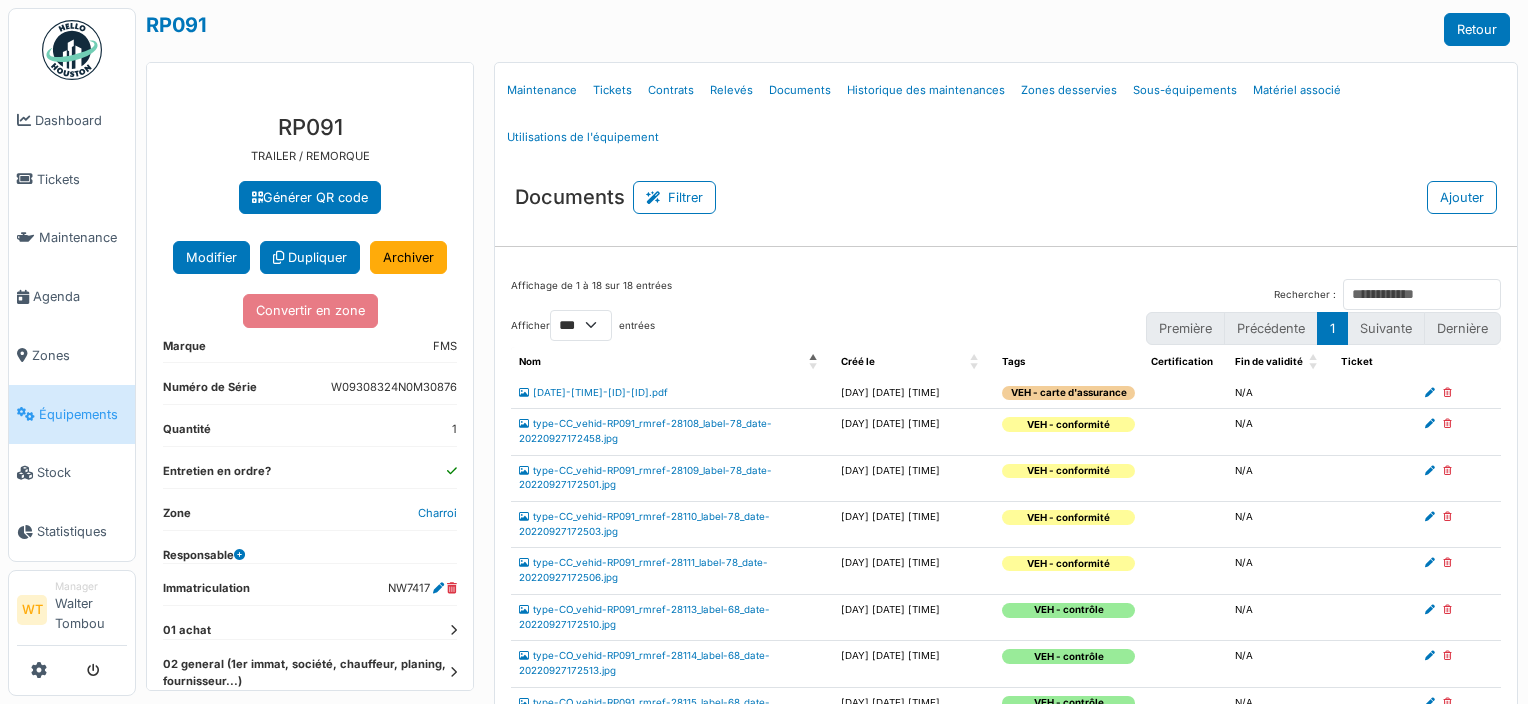 click on "Équipements" at bounding box center [83, 414] 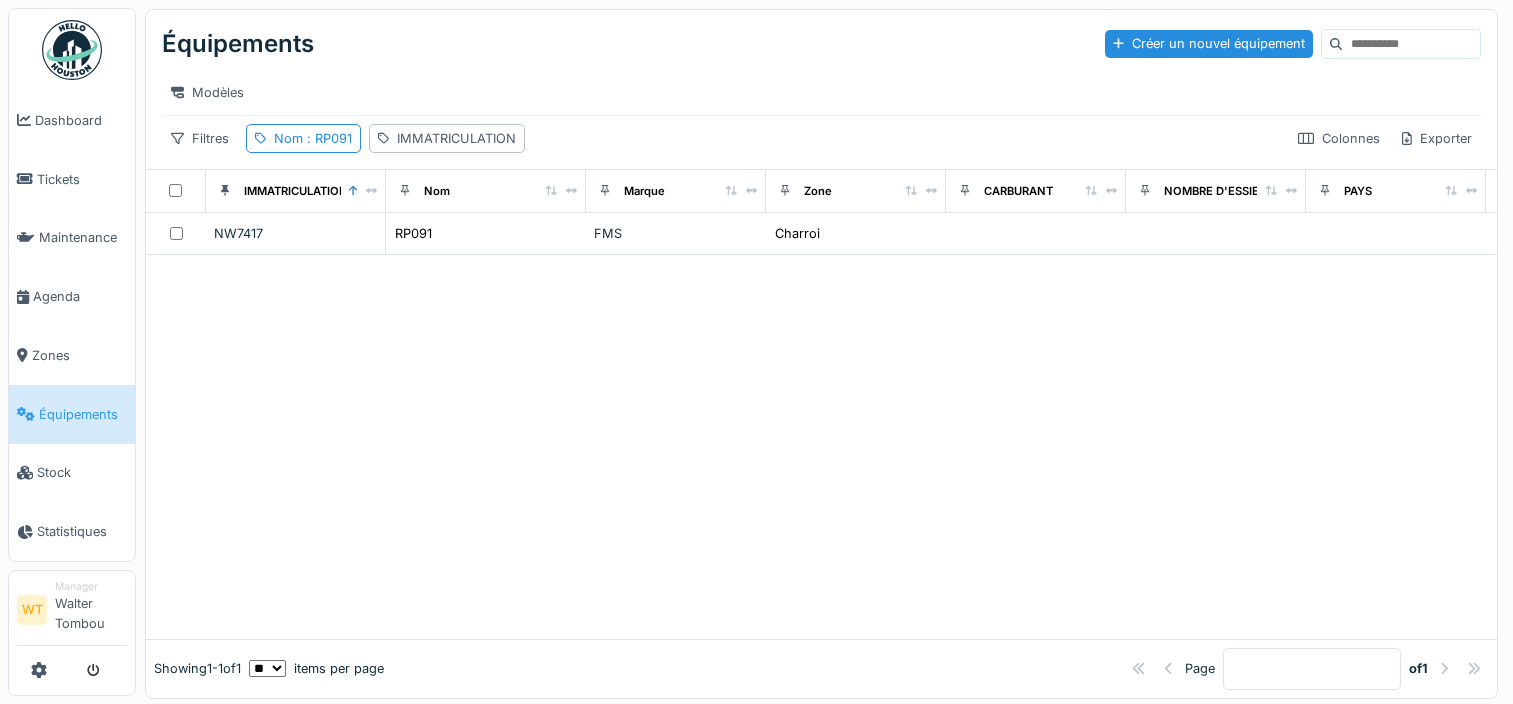 scroll, scrollTop: 0, scrollLeft: 0, axis: both 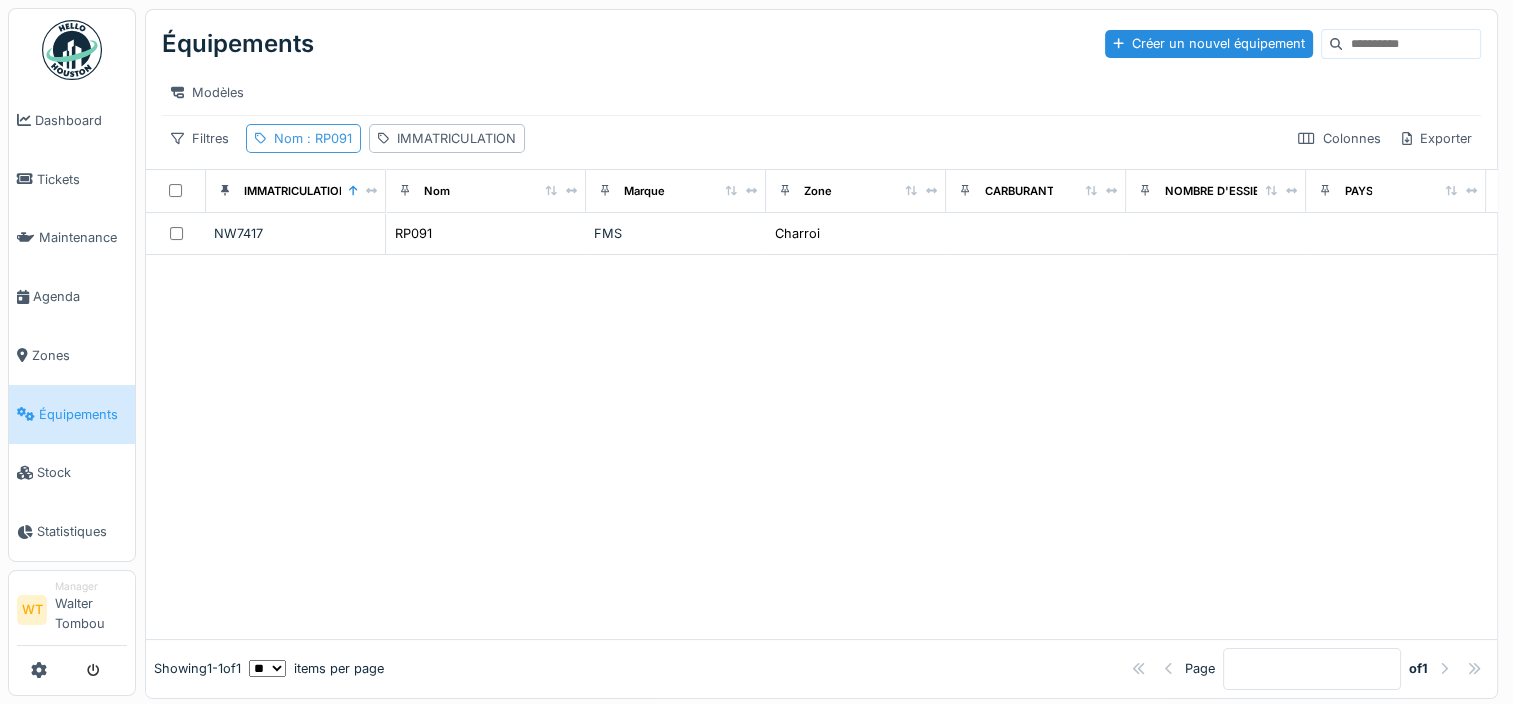 click on ":   RP091" at bounding box center [327, 138] 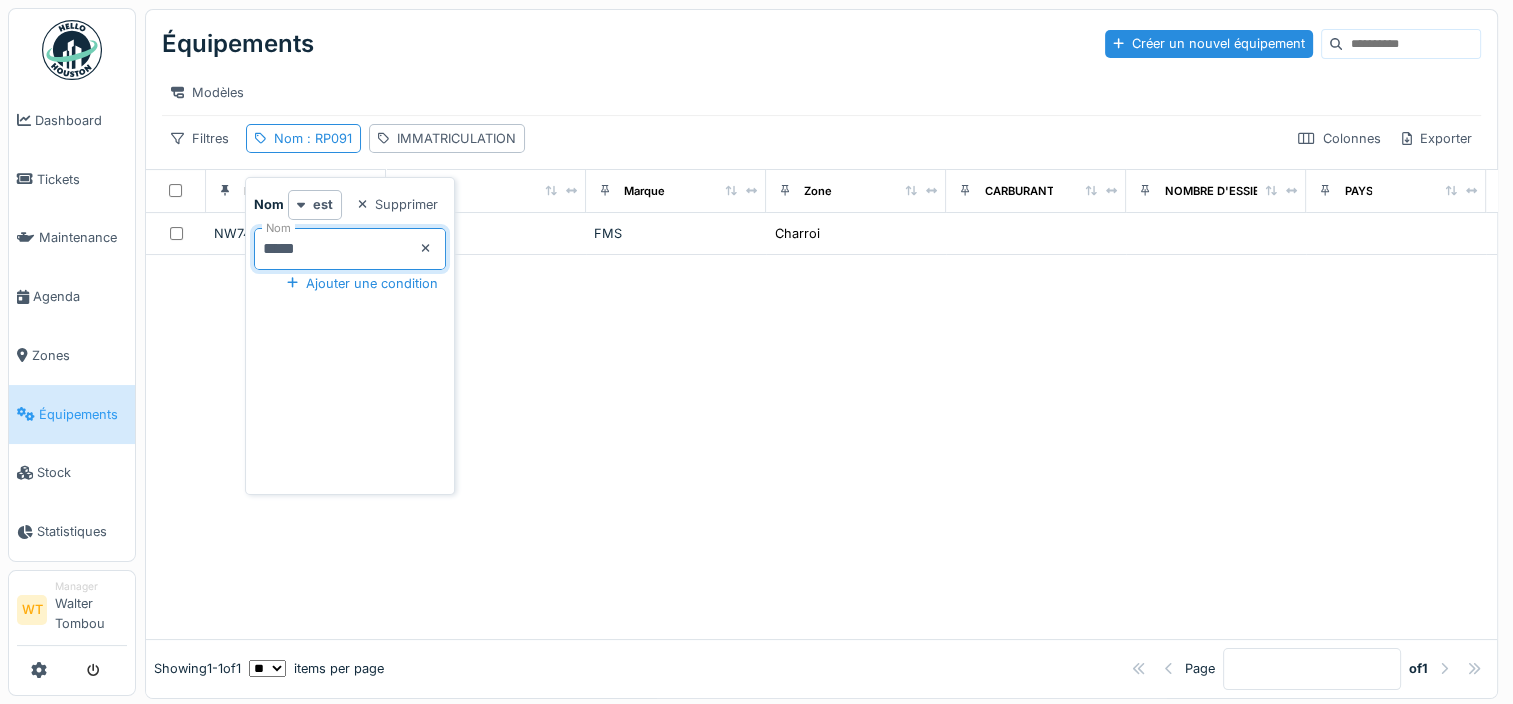 drag, startPoint x: 261, startPoint y: 246, endPoint x: 271, endPoint y: 248, distance: 10.198039 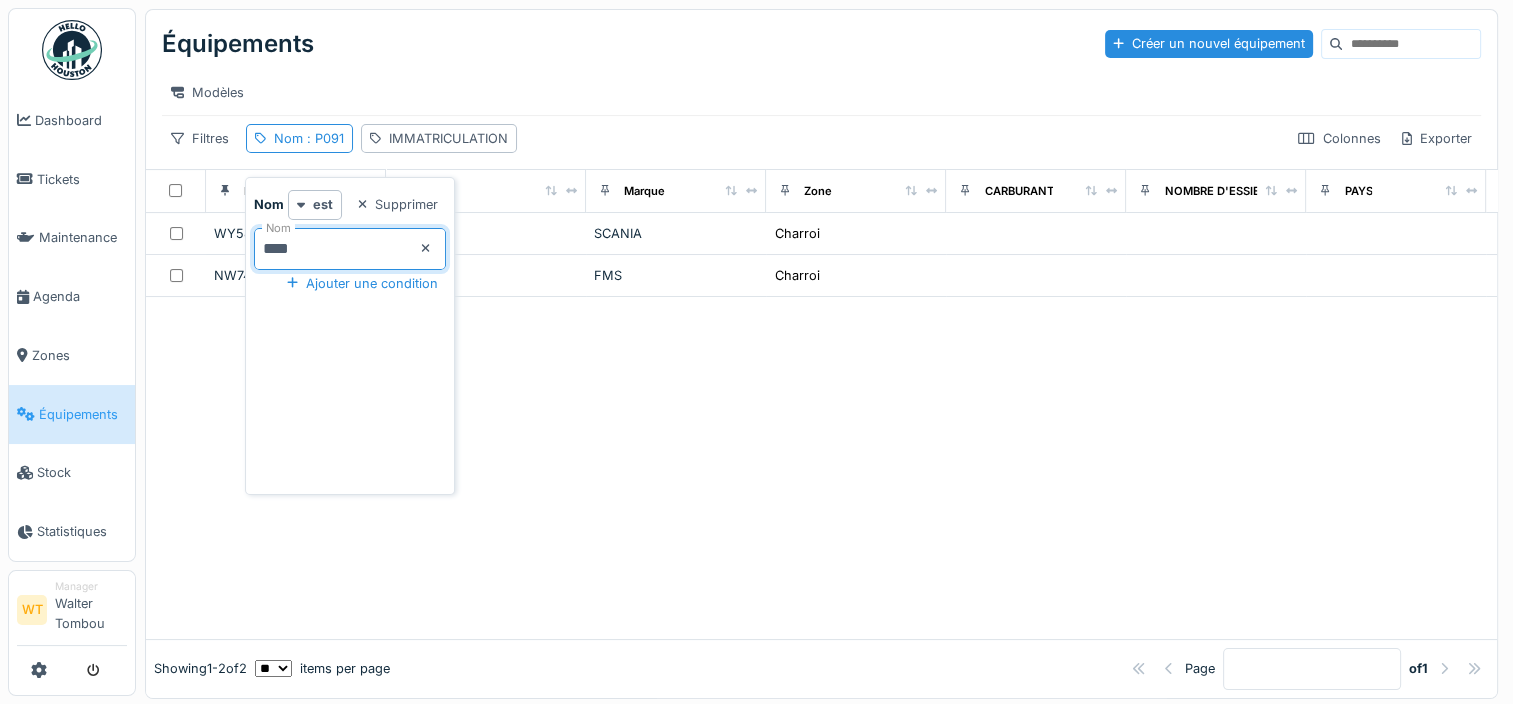 type on "*****" 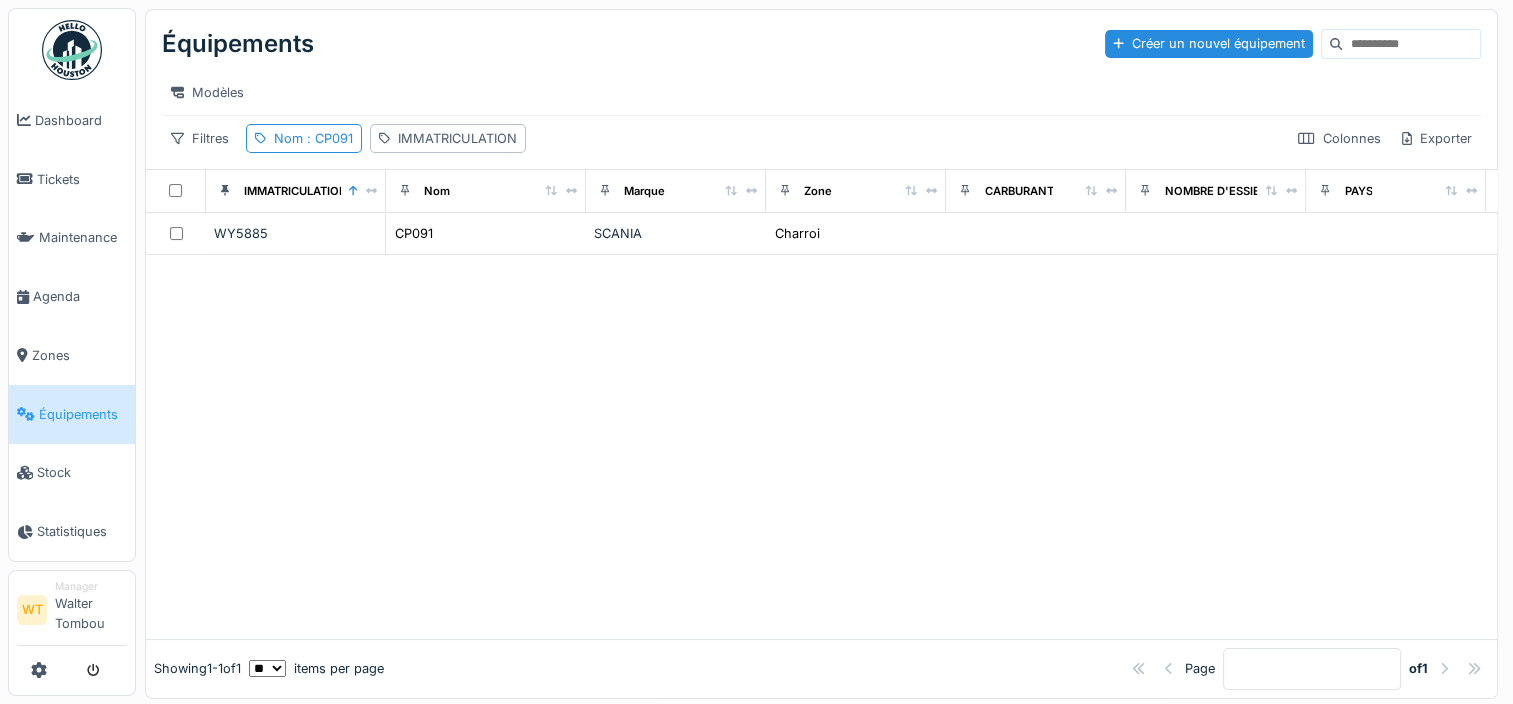 click at bounding box center (821, 447) 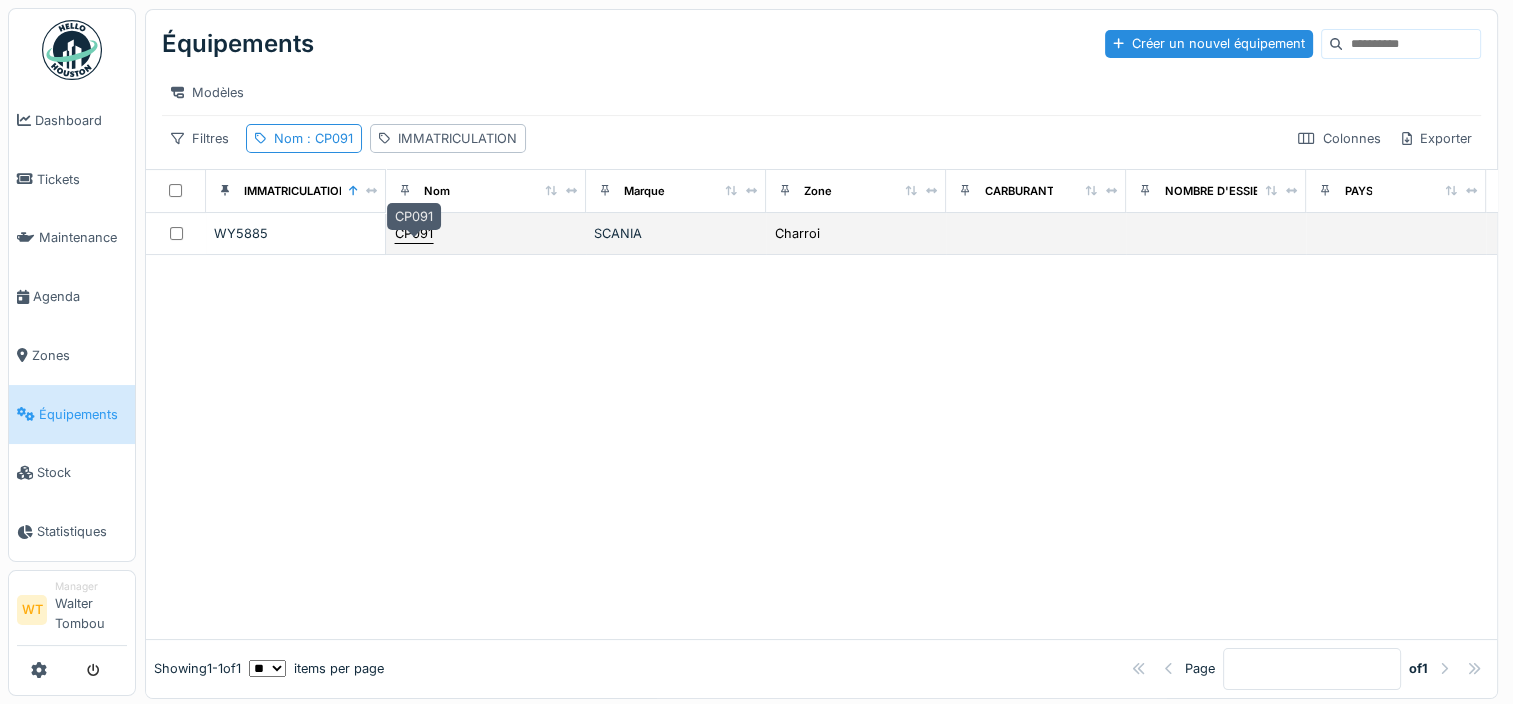 click on "CP091" at bounding box center [414, 233] 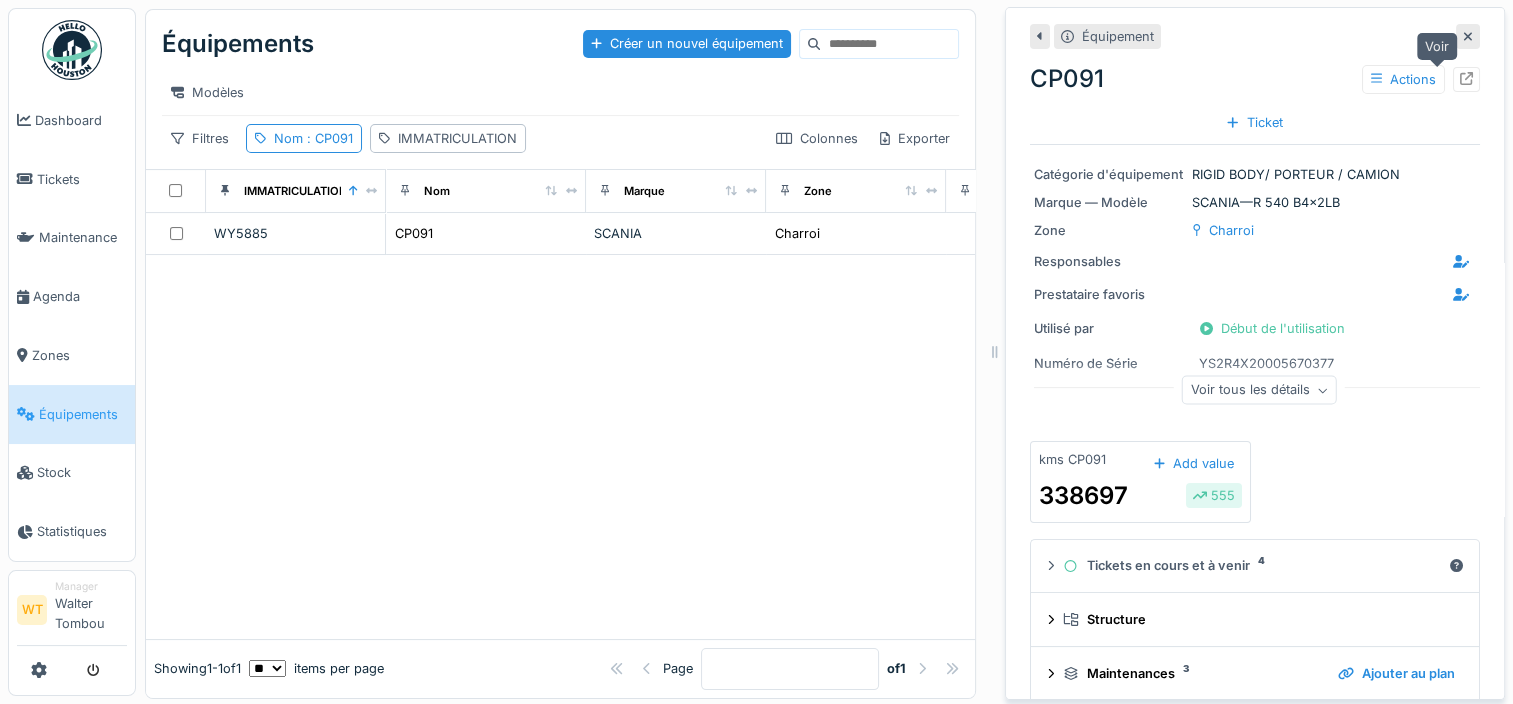 click 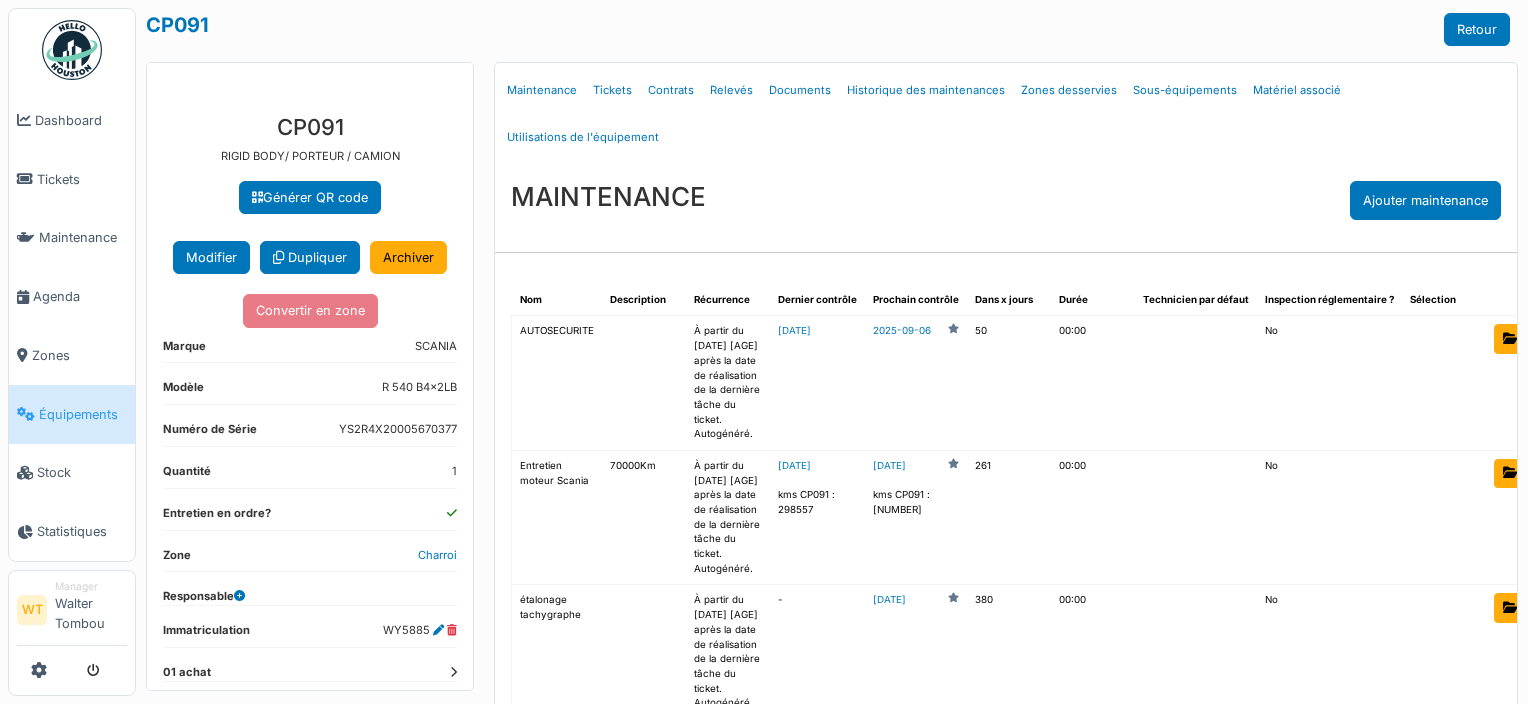 scroll, scrollTop: 0, scrollLeft: 0, axis: both 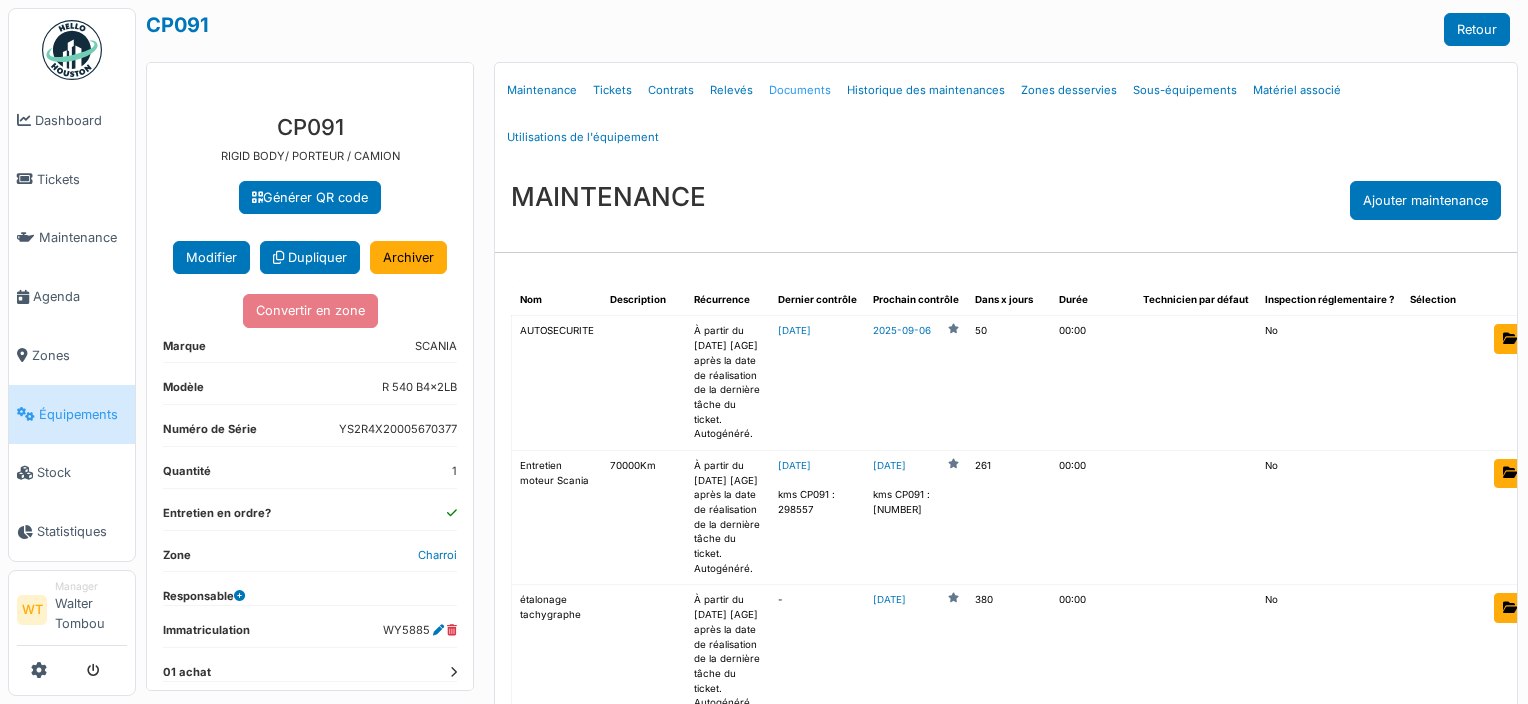 click on "Documents" at bounding box center (800, 90) 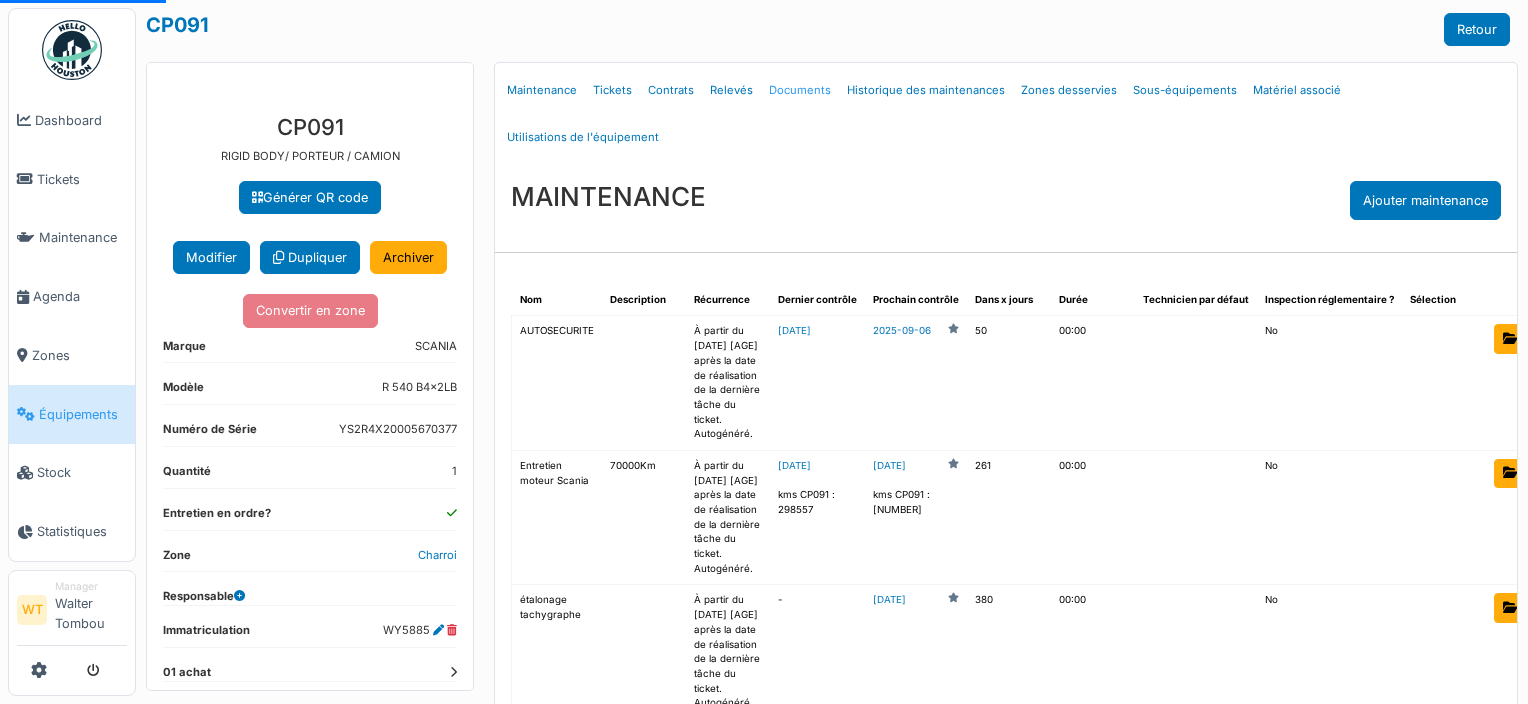 select on "***" 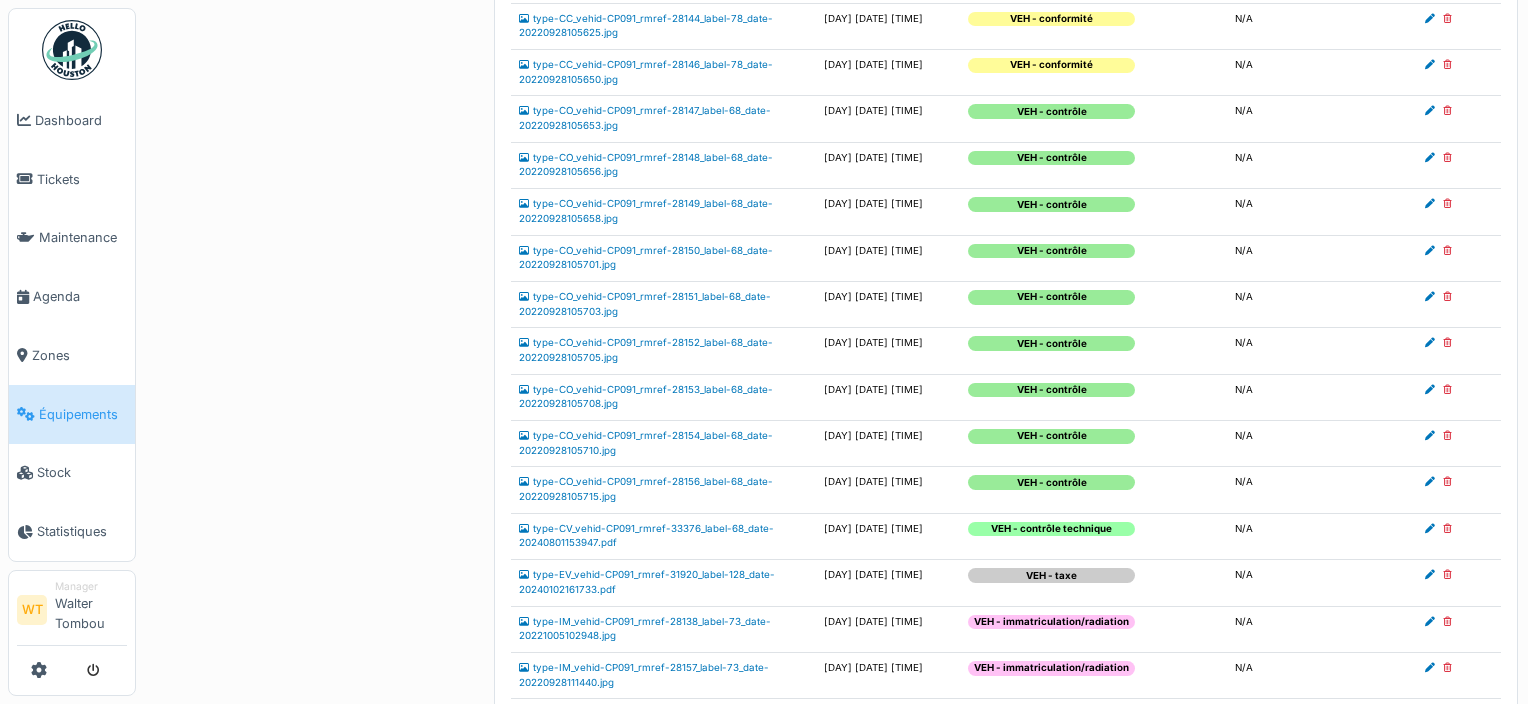 scroll, scrollTop: 747, scrollLeft: 0, axis: vertical 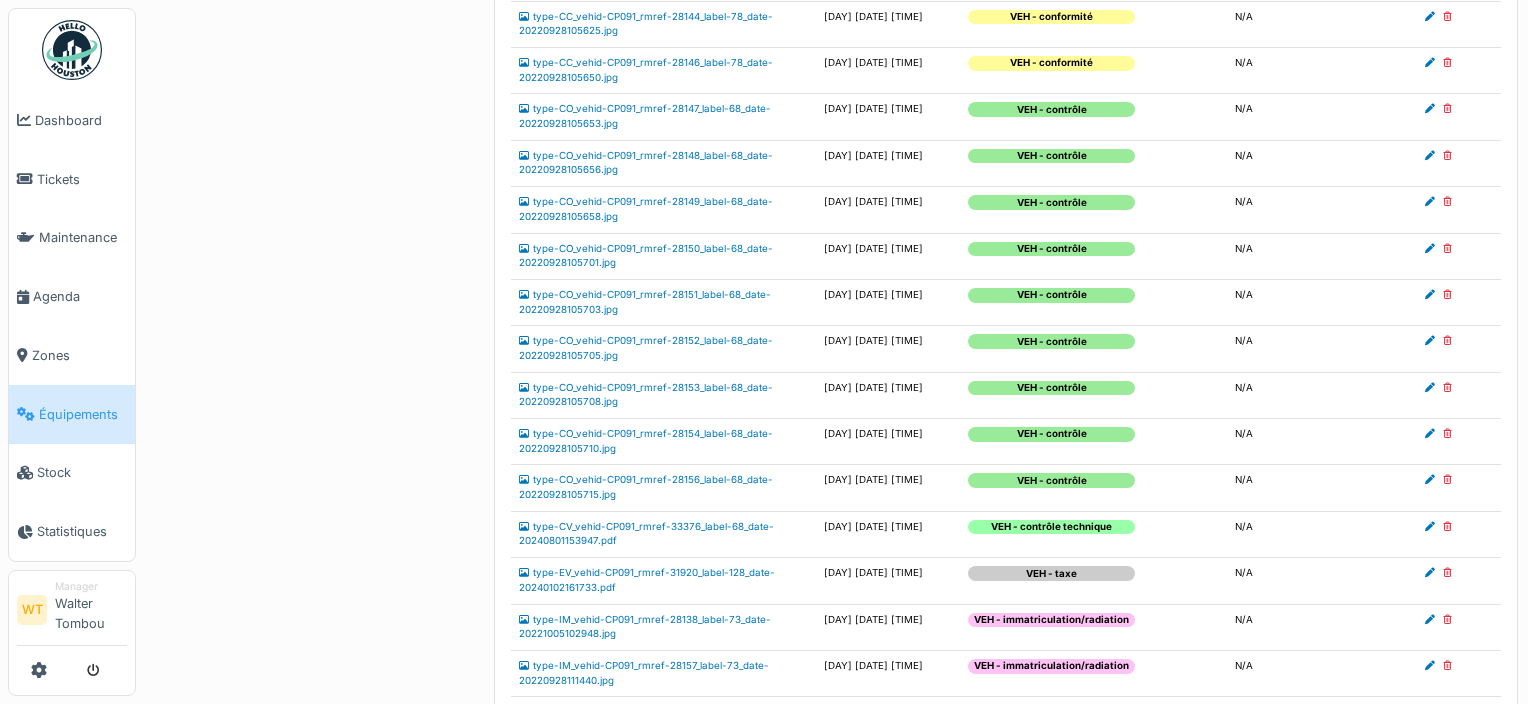 click on "VEH - contrôle technique" at bounding box center (1051, 527) 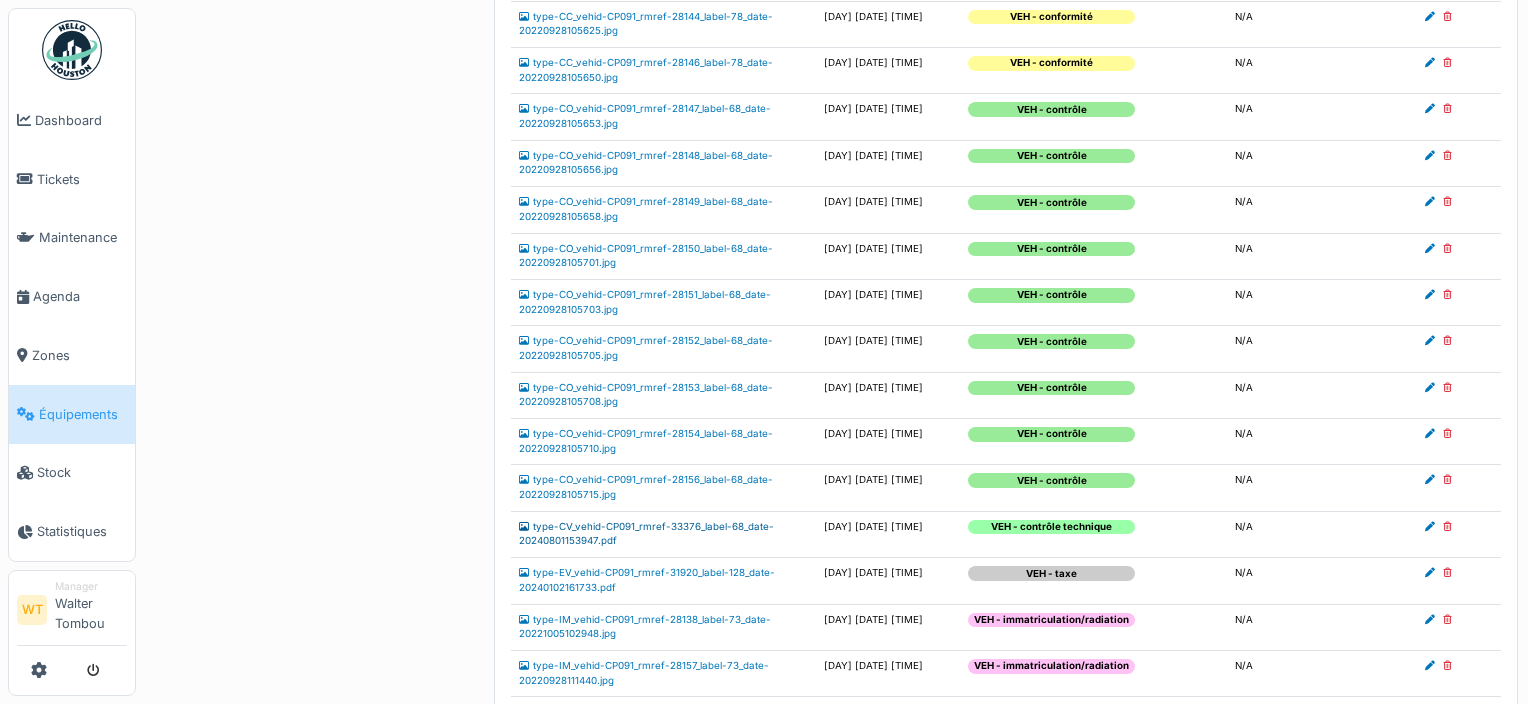 click on "type-CV_vehid-CP091_rmref-33376_label-68_date-20240801153947.pdf" at bounding box center [646, 534] 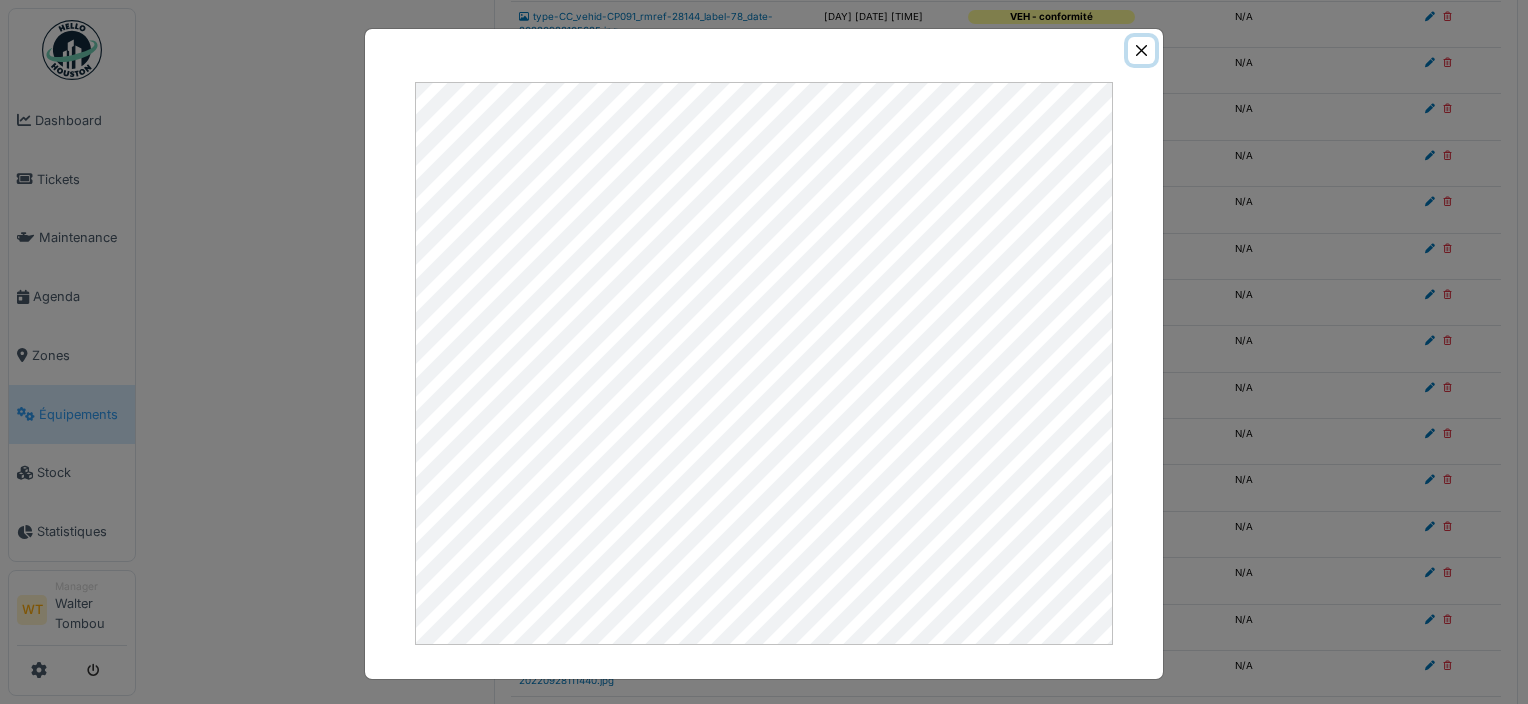 click at bounding box center [1141, 50] 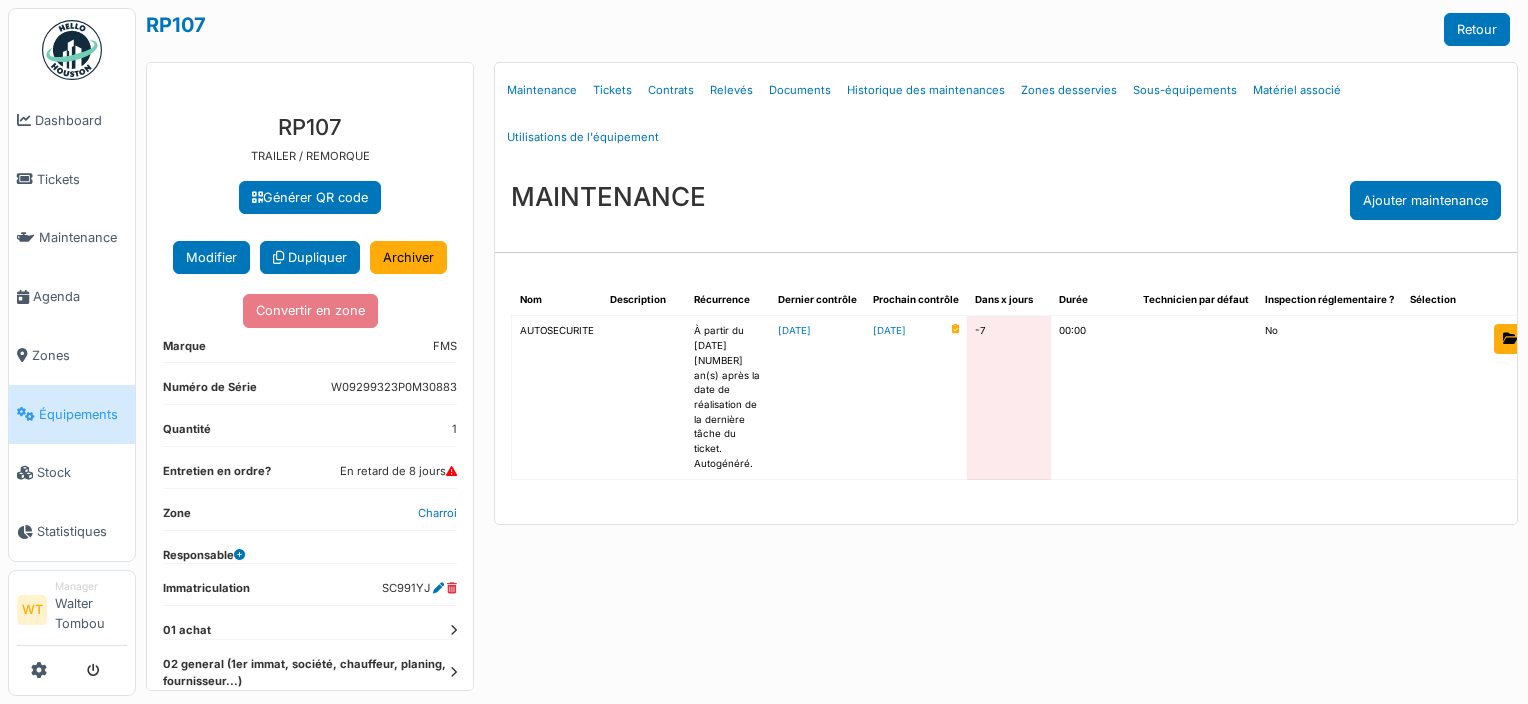 scroll, scrollTop: 0, scrollLeft: 0, axis: both 